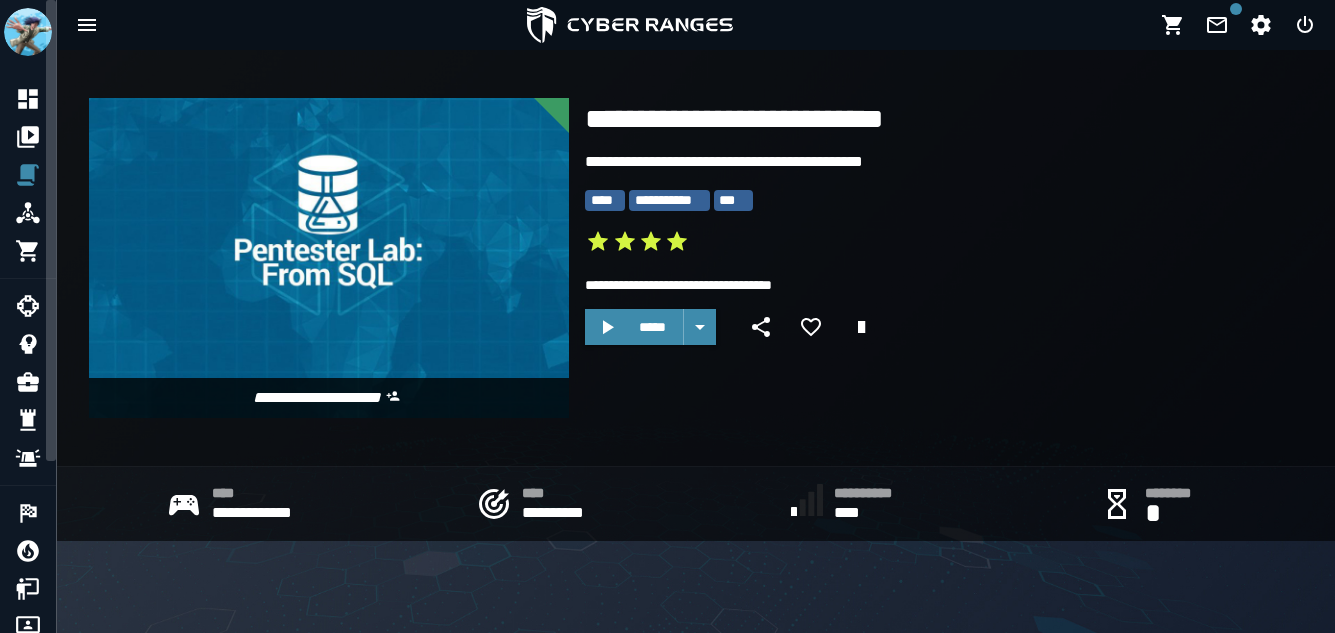 scroll, scrollTop: 0, scrollLeft: 0, axis: both 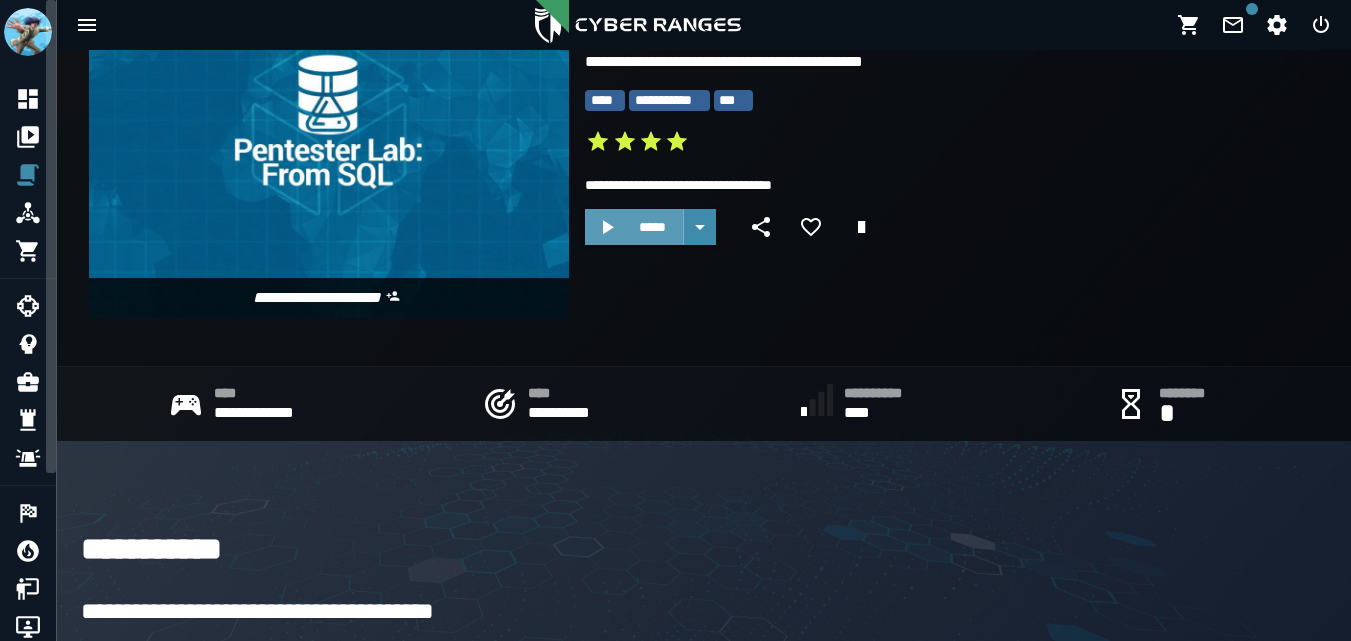 click 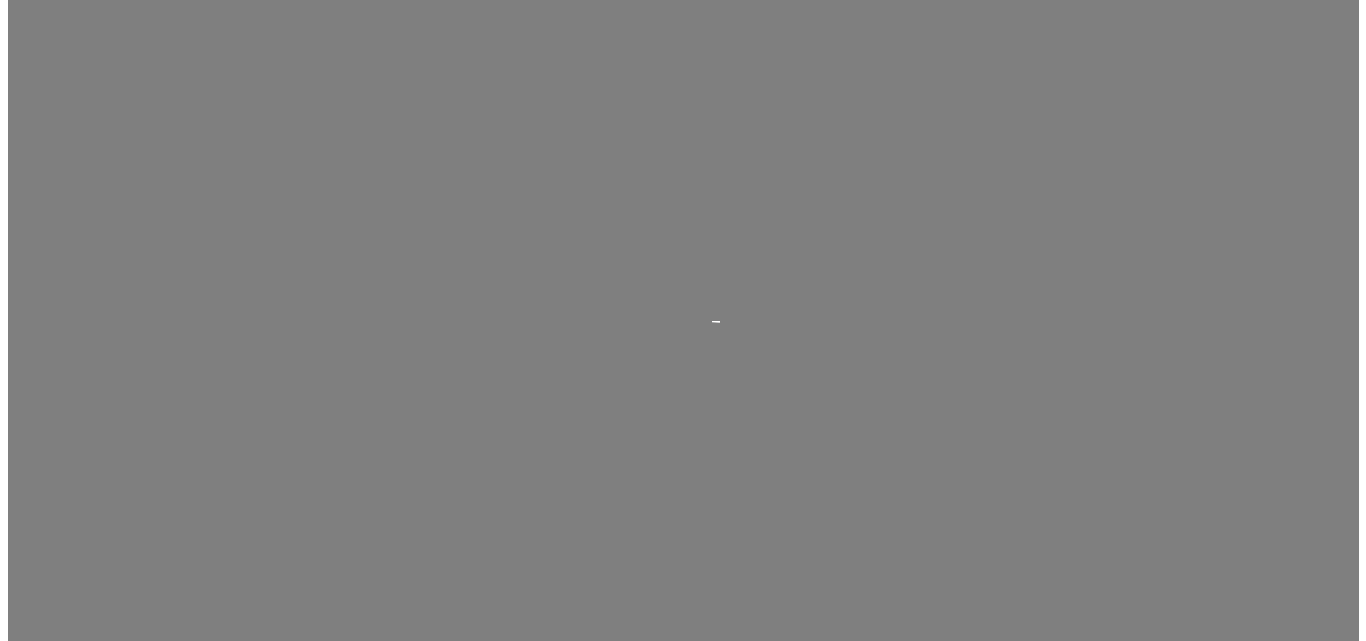 scroll, scrollTop: 0, scrollLeft: 0, axis: both 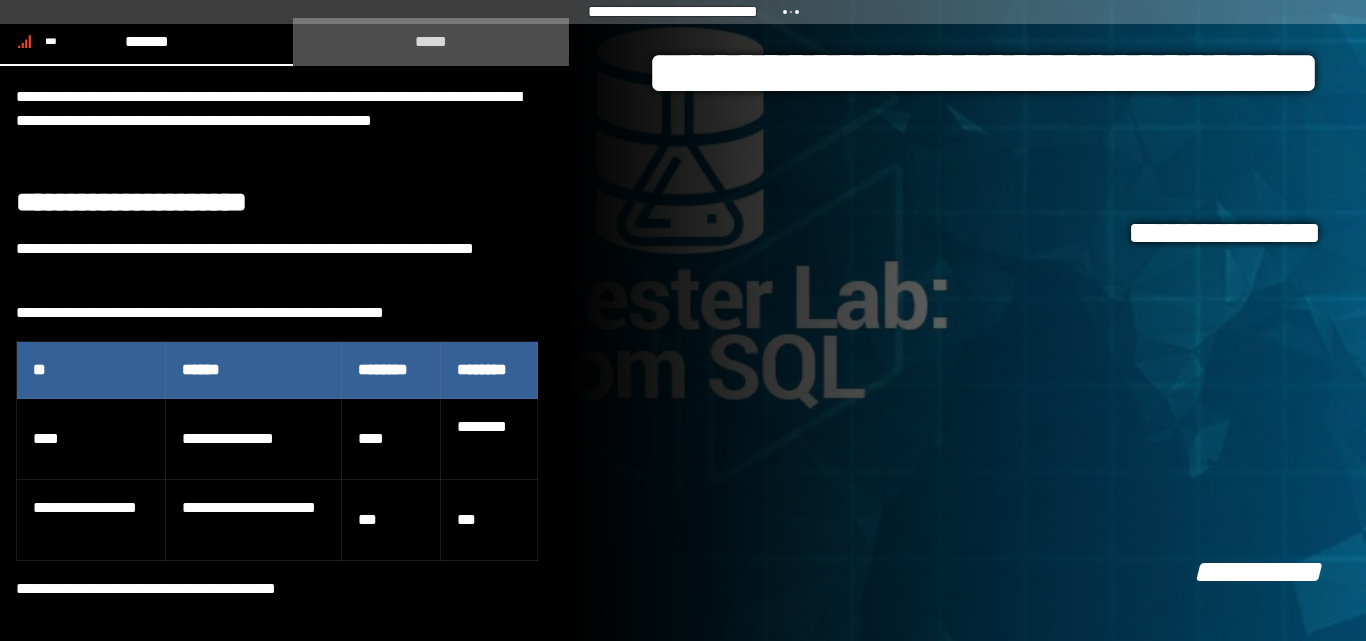 click on "*****" at bounding box center [431, 41] 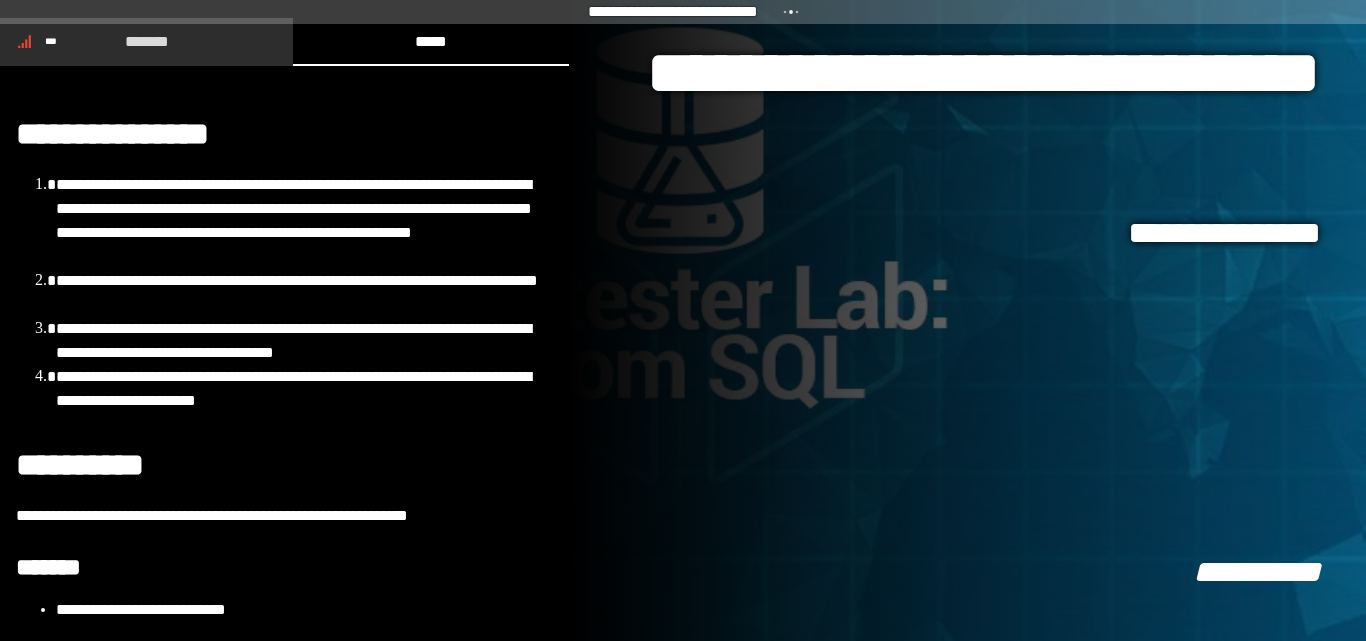 click on "*******" at bounding box center [146, 41] 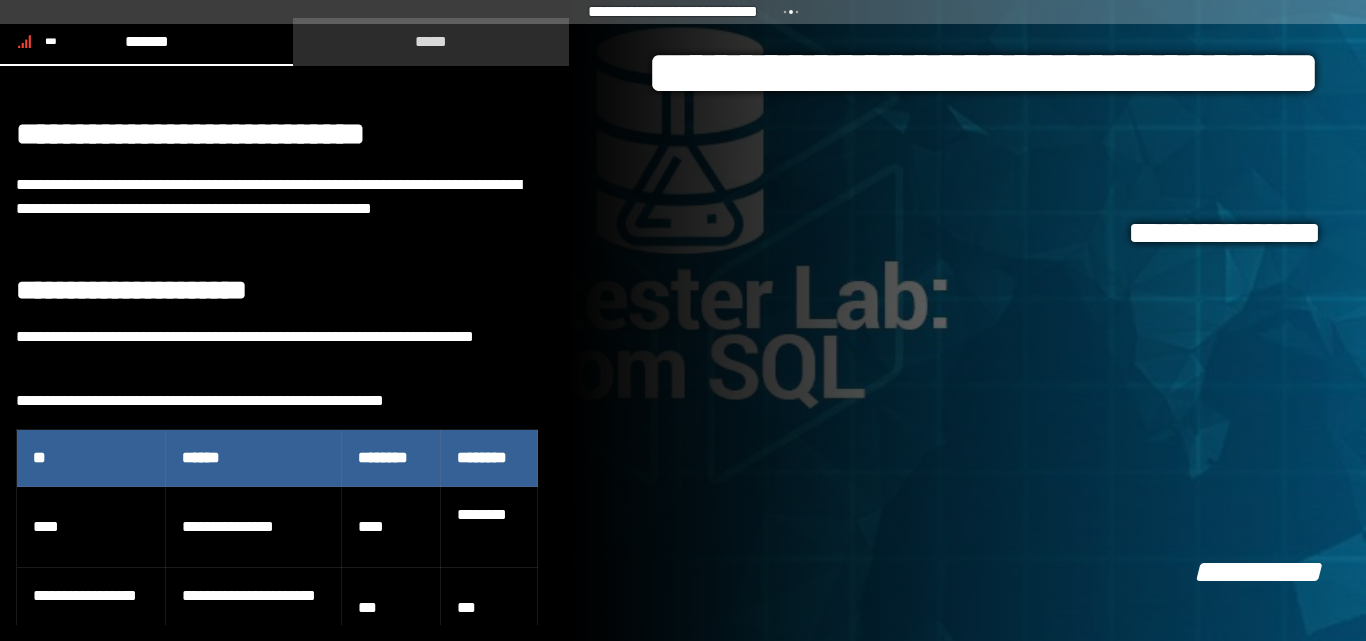 click on "*****" at bounding box center (431, 41) 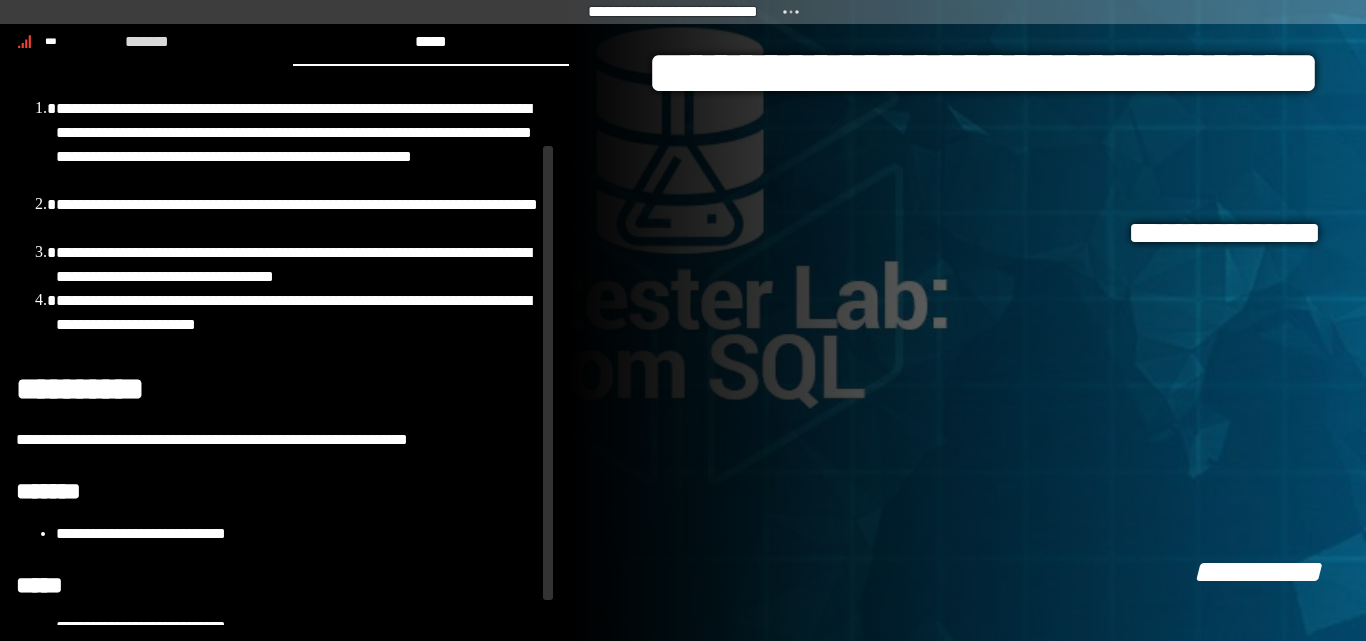 scroll, scrollTop: 106, scrollLeft: 0, axis: vertical 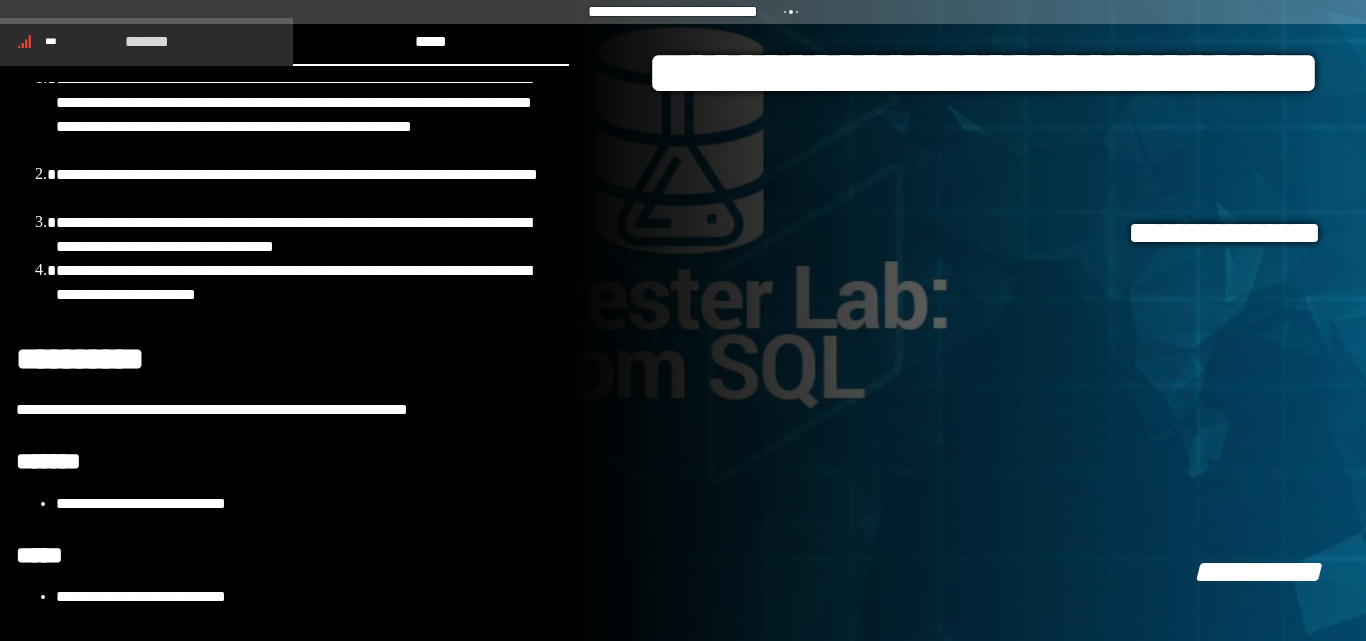 click on "*******" at bounding box center (146, 41) 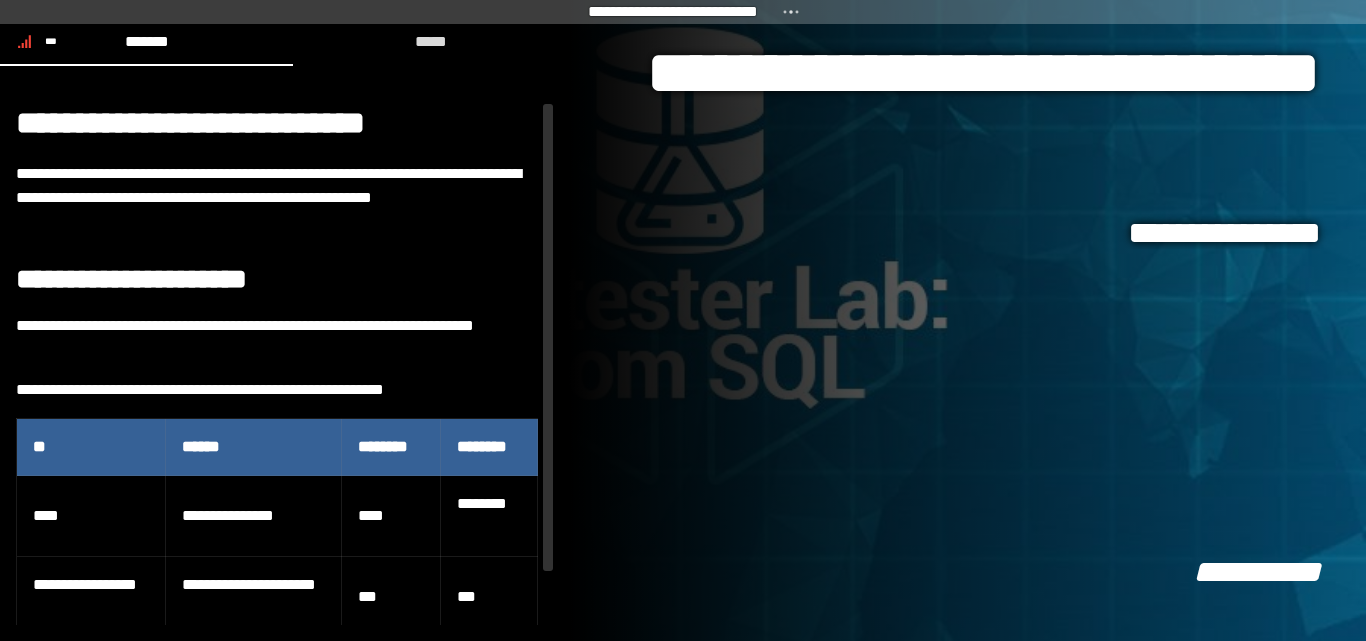 scroll, scrollTop: 0, scrollLeft: 0, axis: both 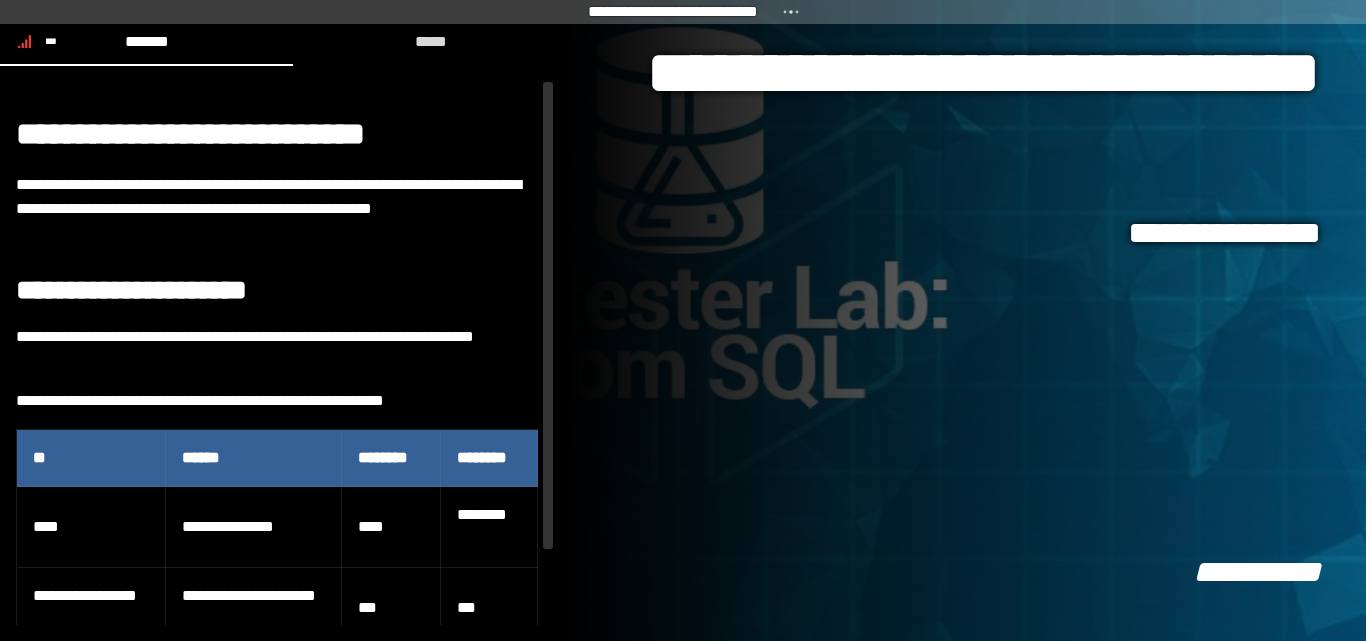 click on "**********" at bounding box center [277, 349] 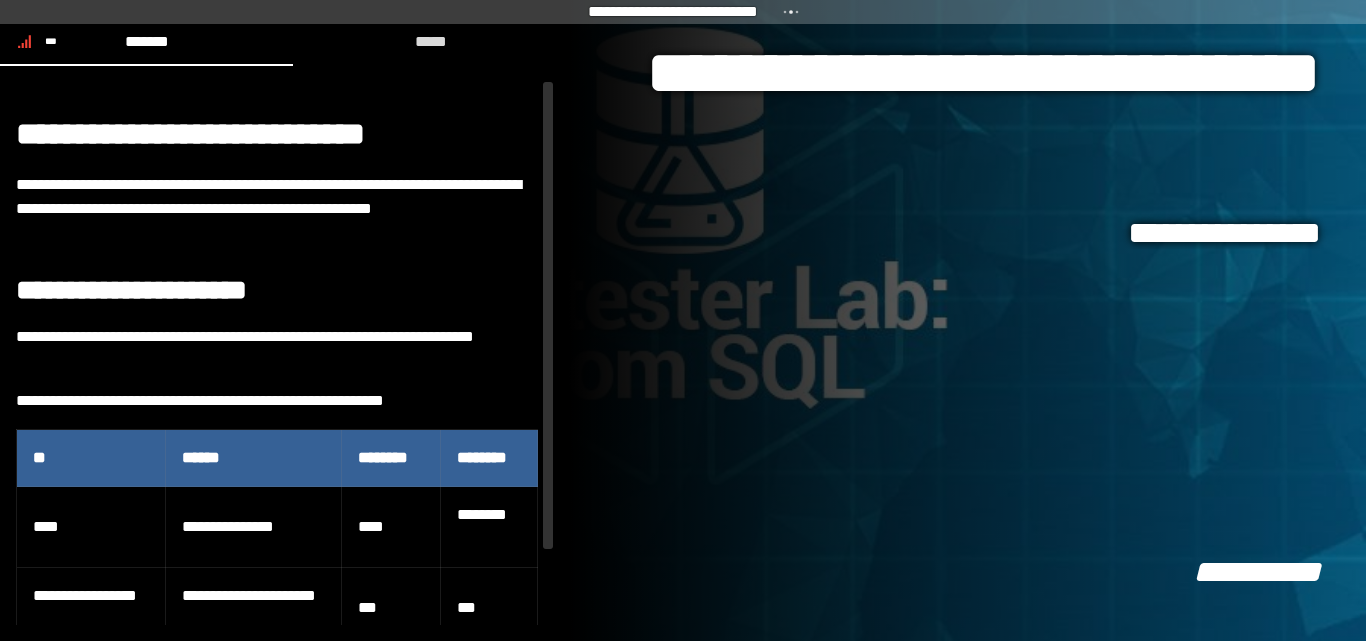 click on "**" at bounding box center [91, 458] 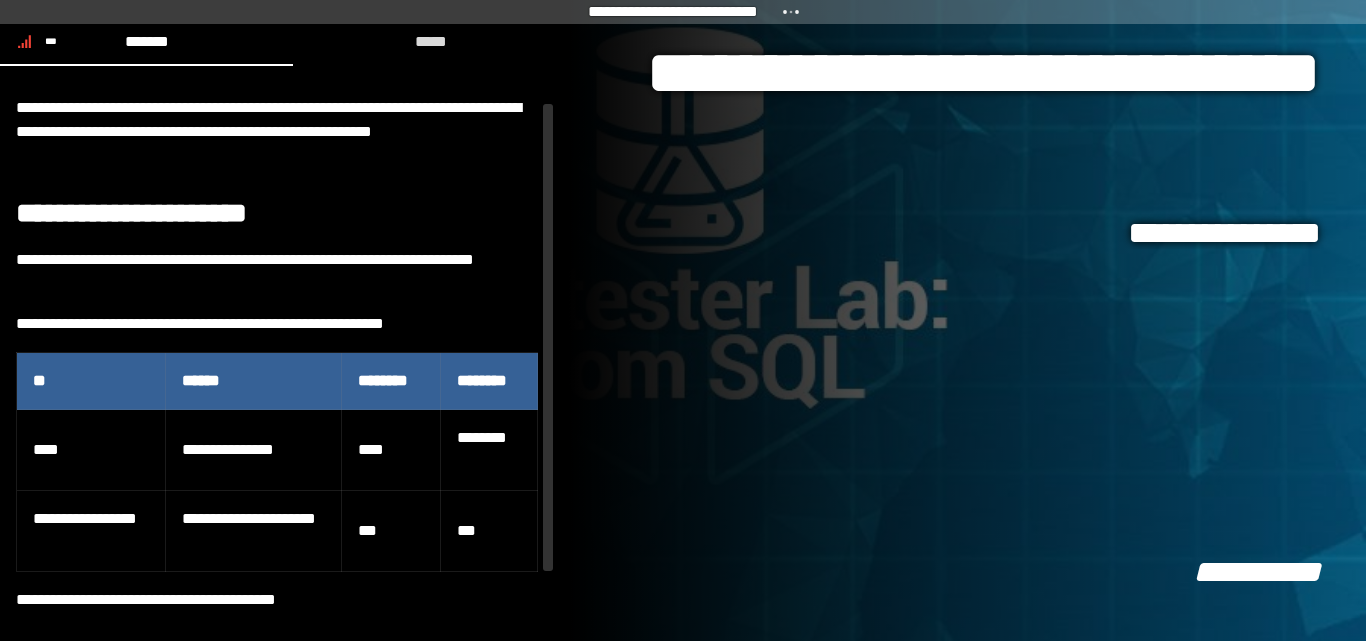 scroll, scrollTop: 88, scrollLeft: 0, axis: vertical 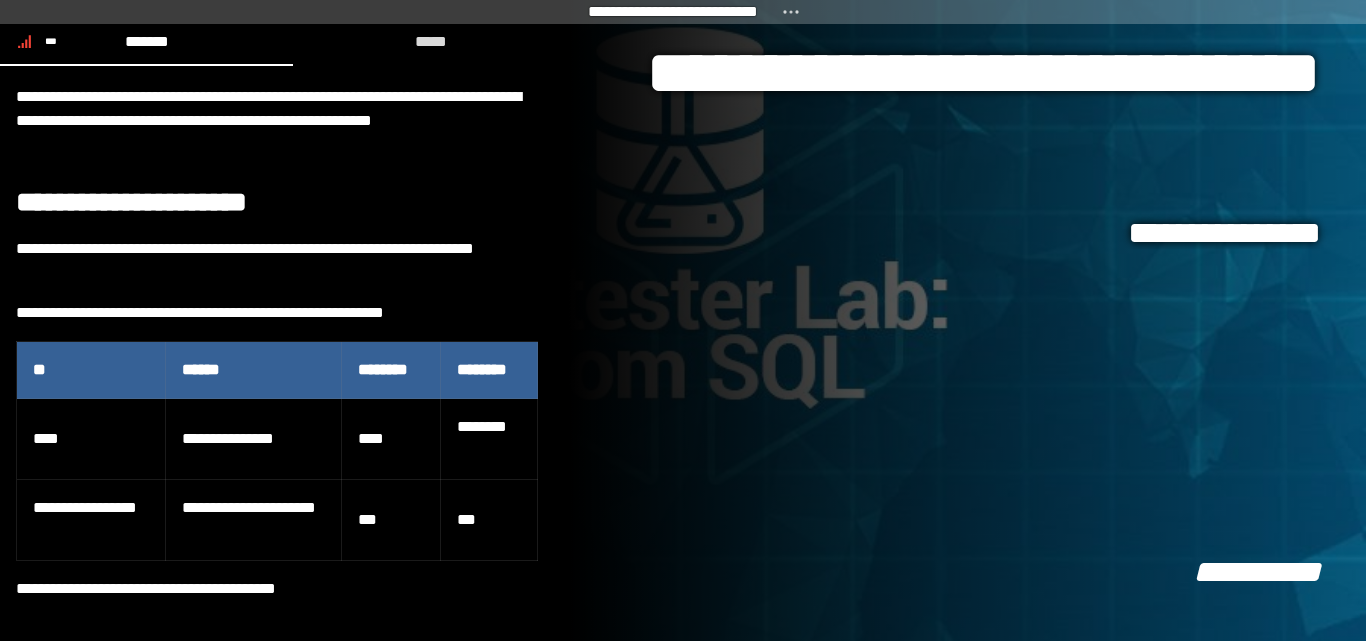 click on "**********" at bounding box center (1257, 572) 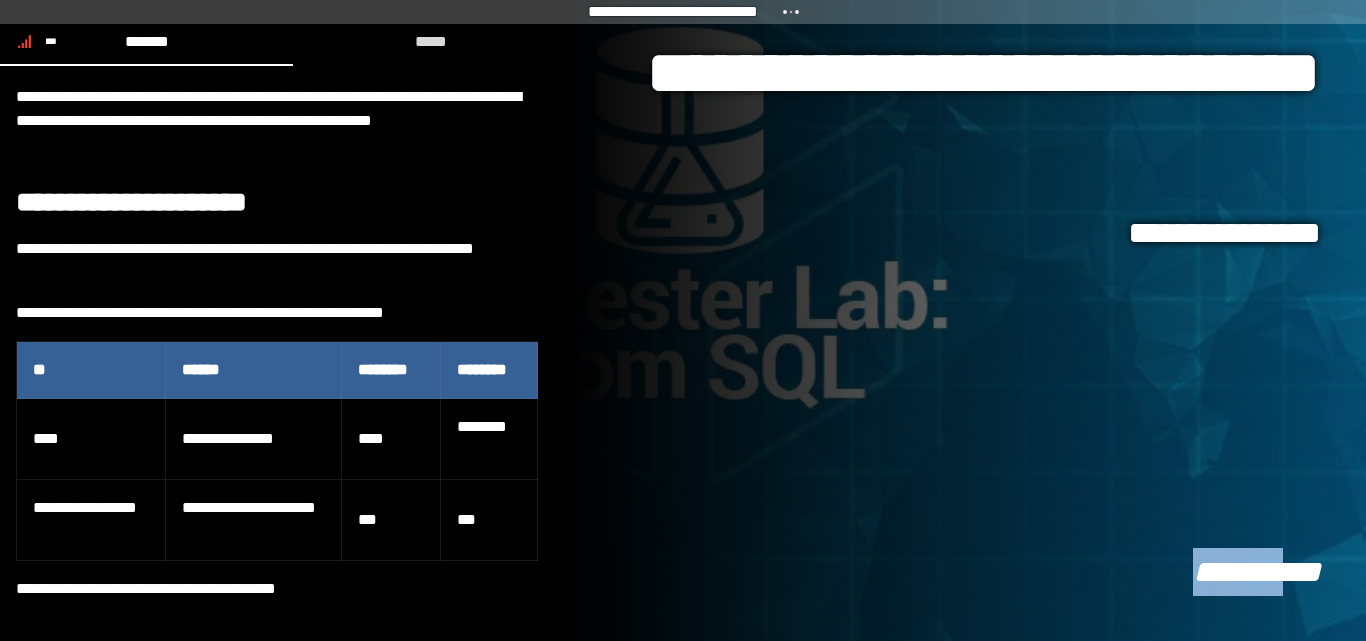 click on "**********" at bounding box center [1257, 572] 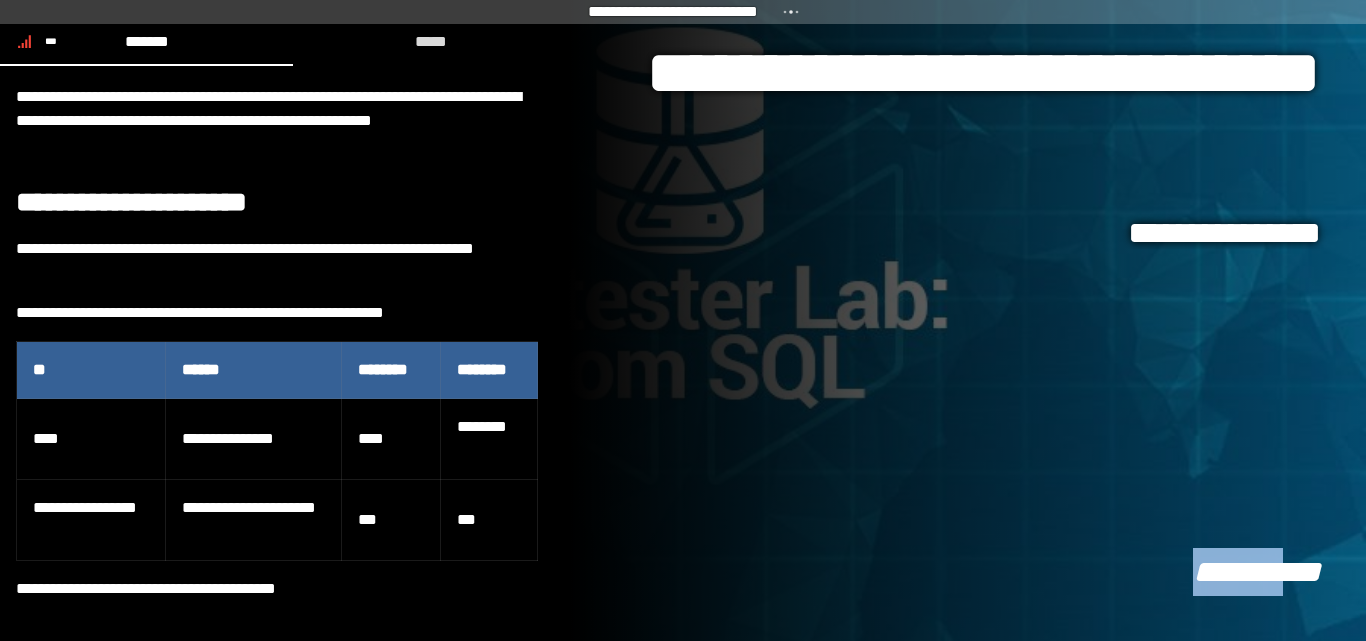 click on "**********" at bounding box center (1257, 572) 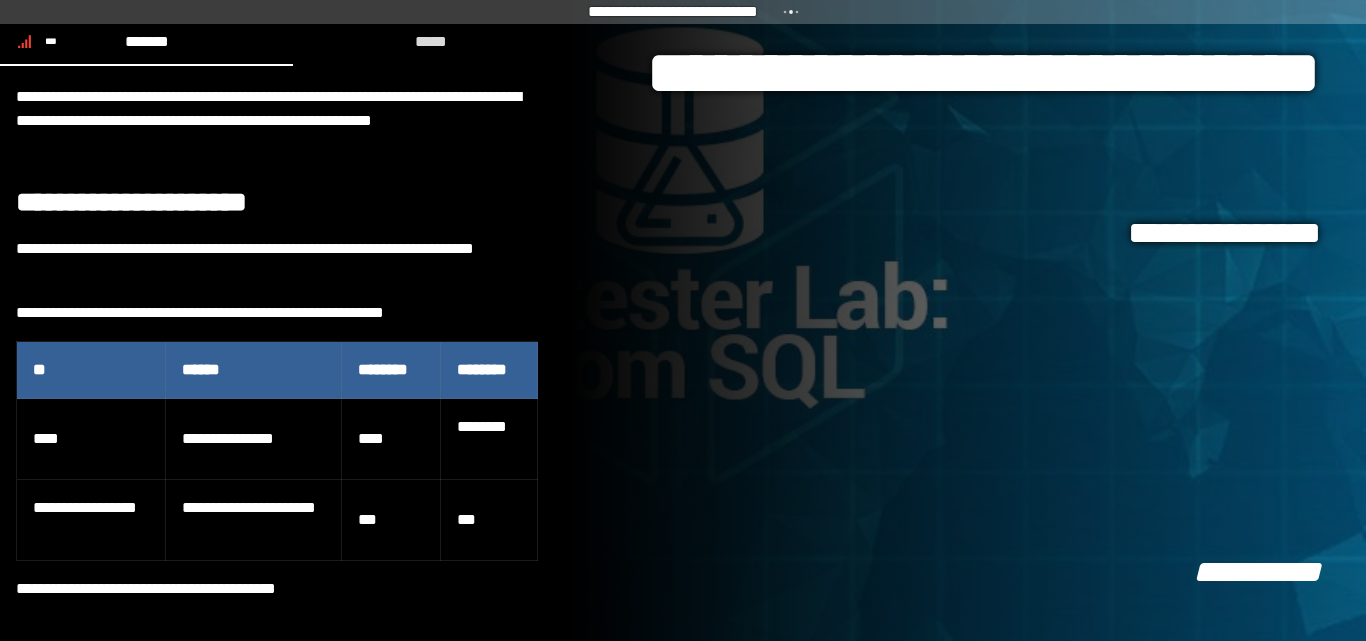click on "**********" at bounding box center (967, 320) 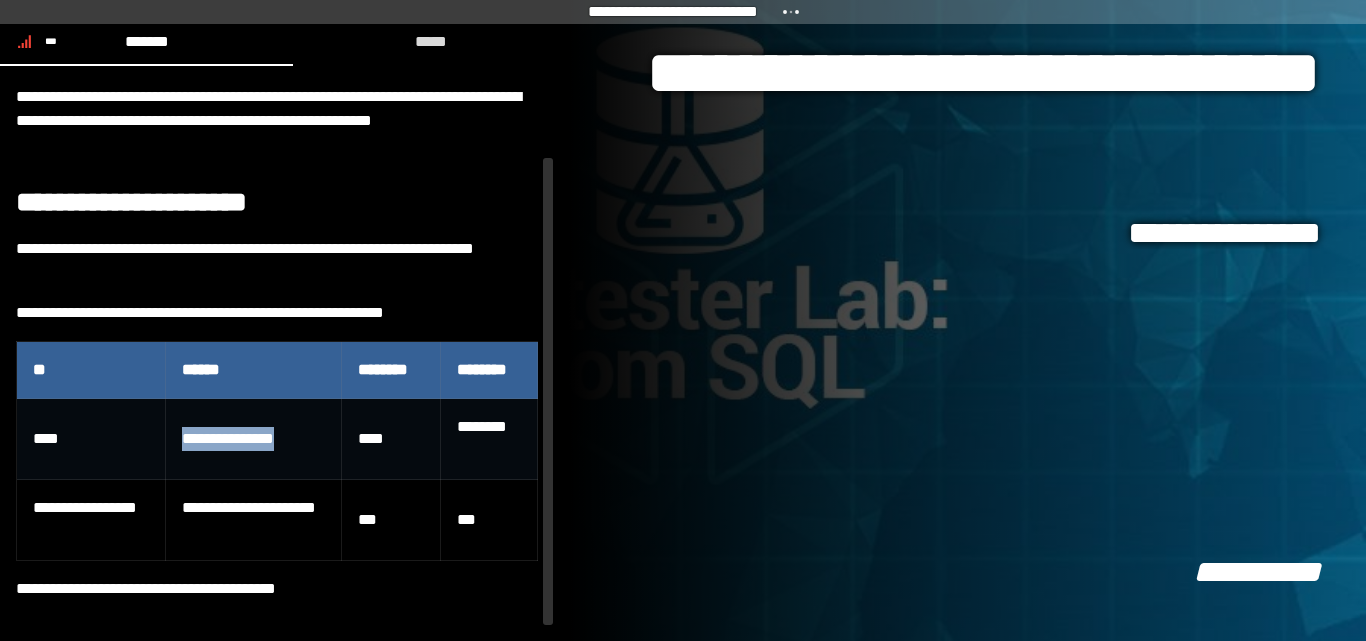 drag, startPoint x: 310, startPoint y: 467, endPoint x: 183, endPoint y: 470, distance: 127.03543 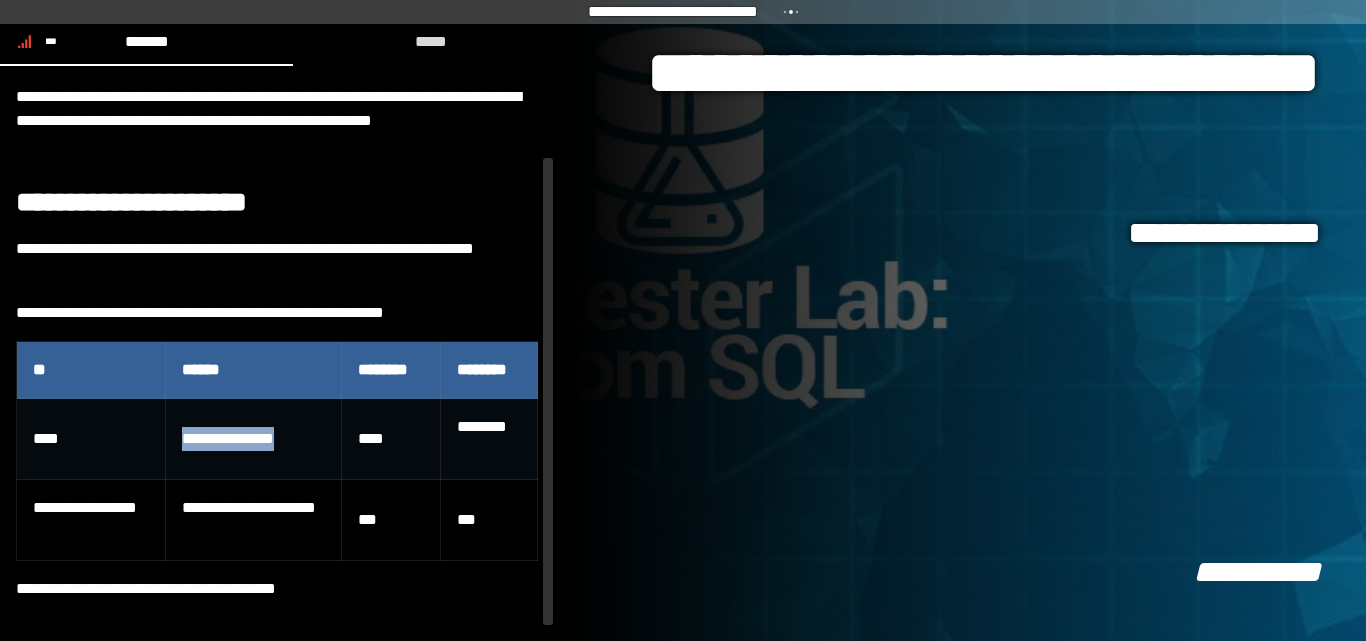 click on "**********" at bounding box center [253, 439] 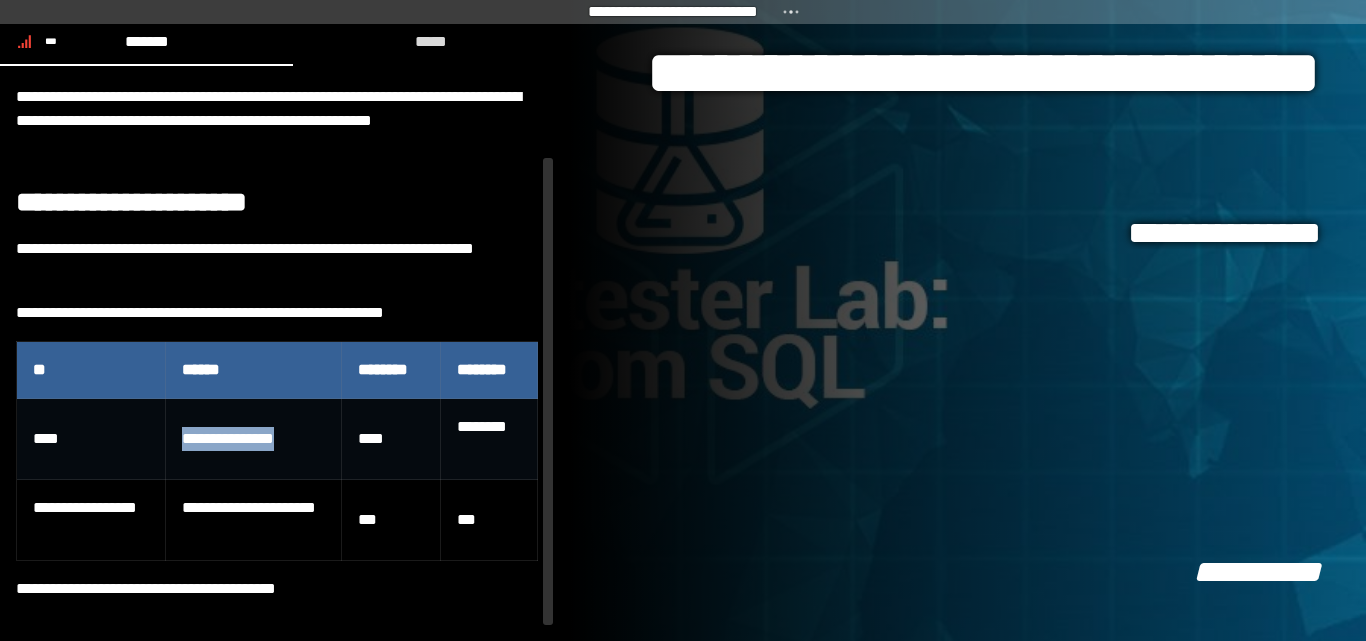 copy on "**********" 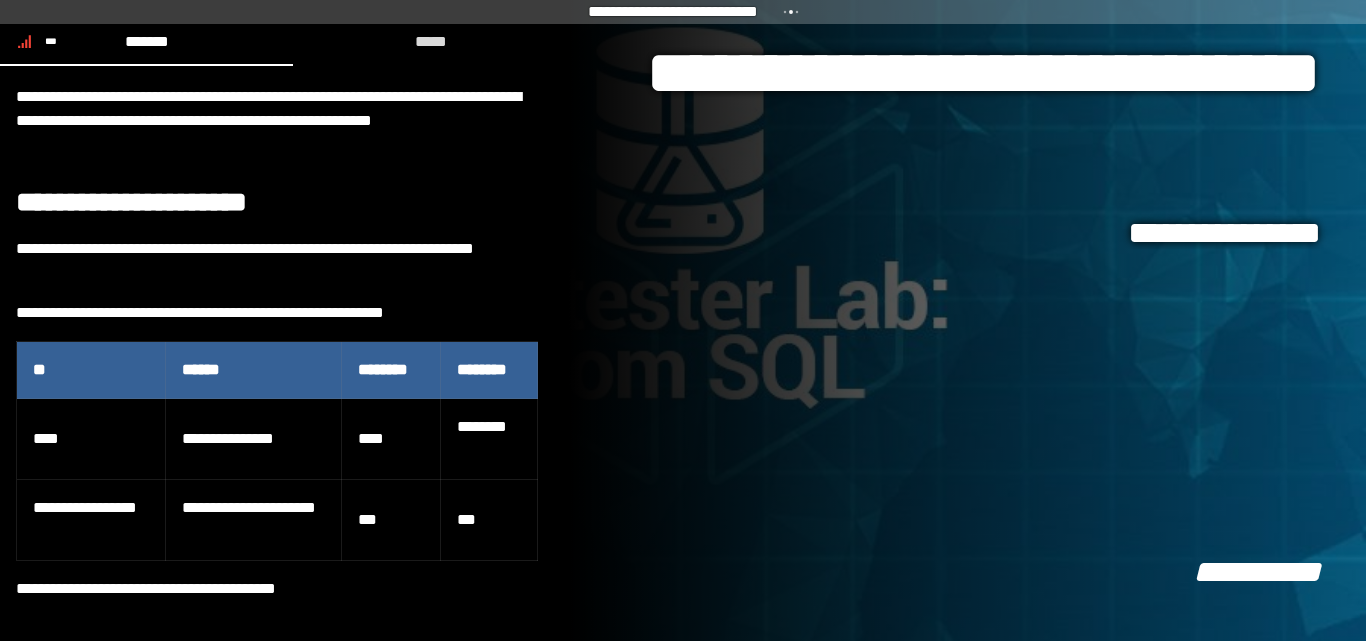 click on "**********" at bounding box center (1257, 572) 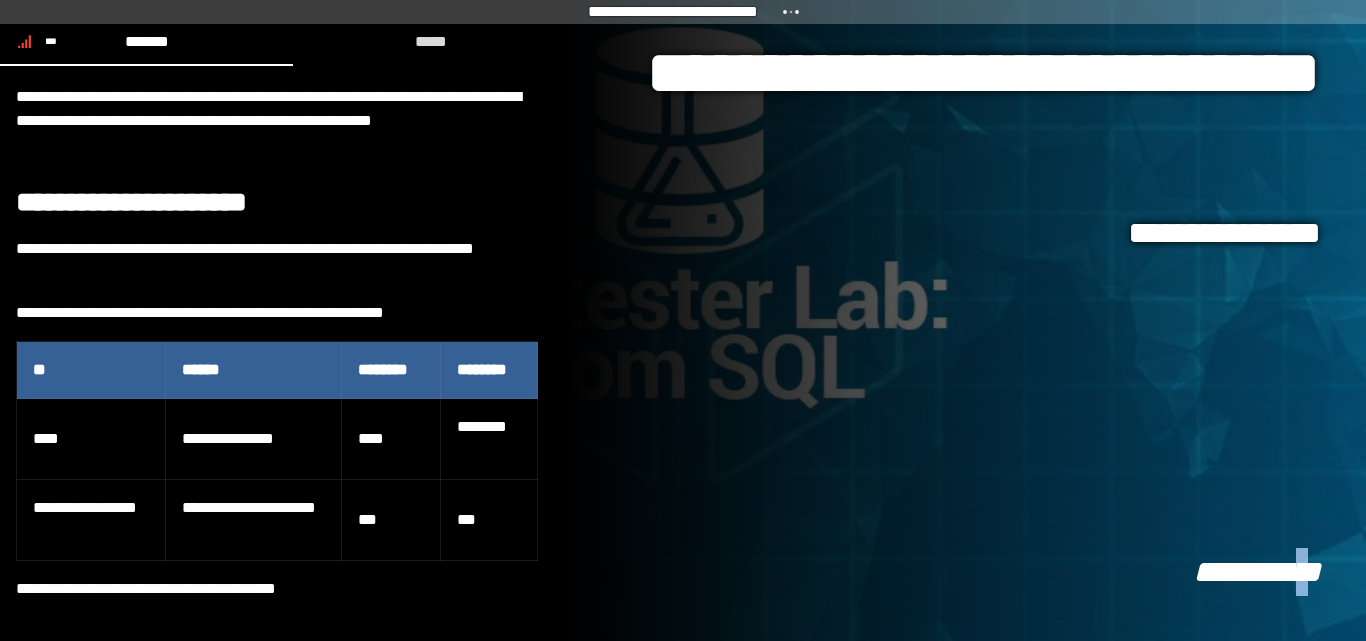 click on "**********" at bounding box center (1257, 572) 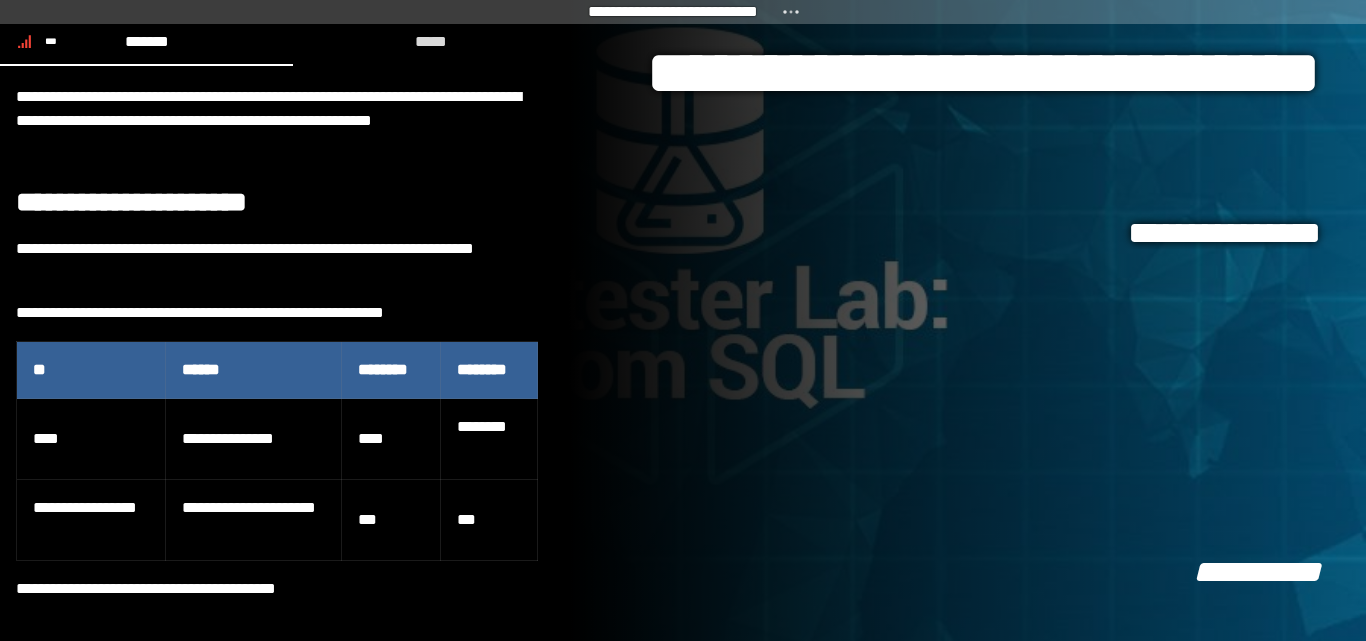 click on "**********" at bounding box center (967, 320) 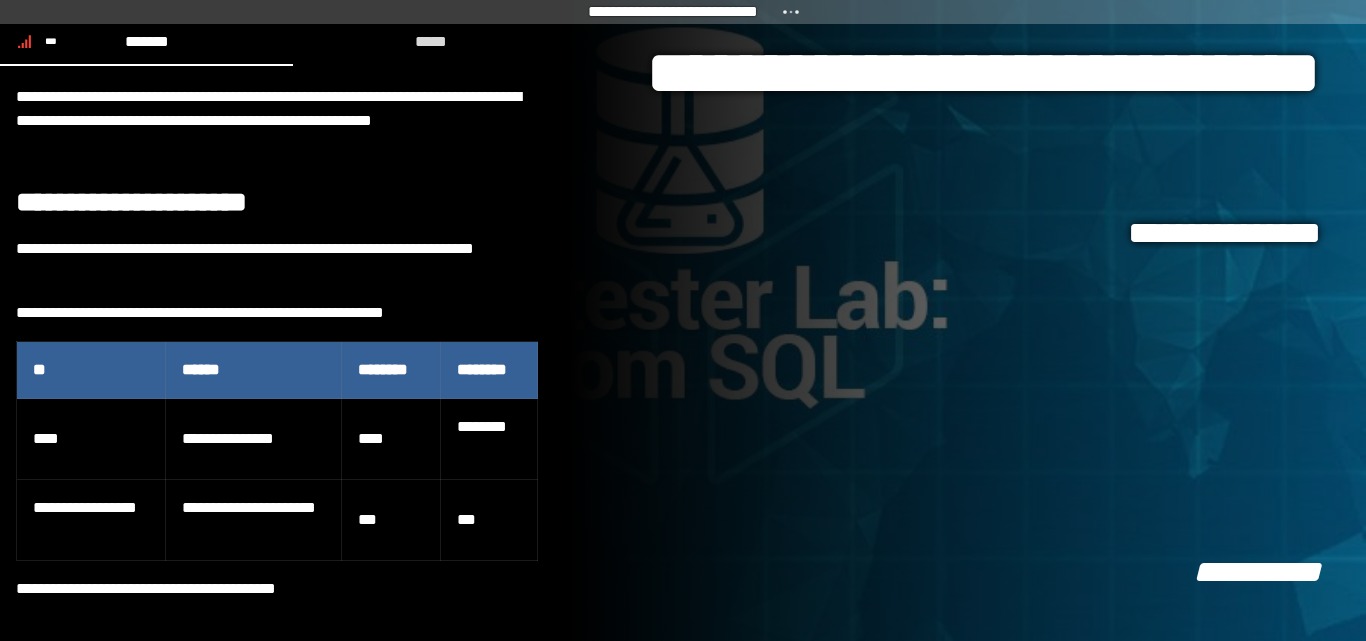 click on "**********" at bounding box center [673, 12] 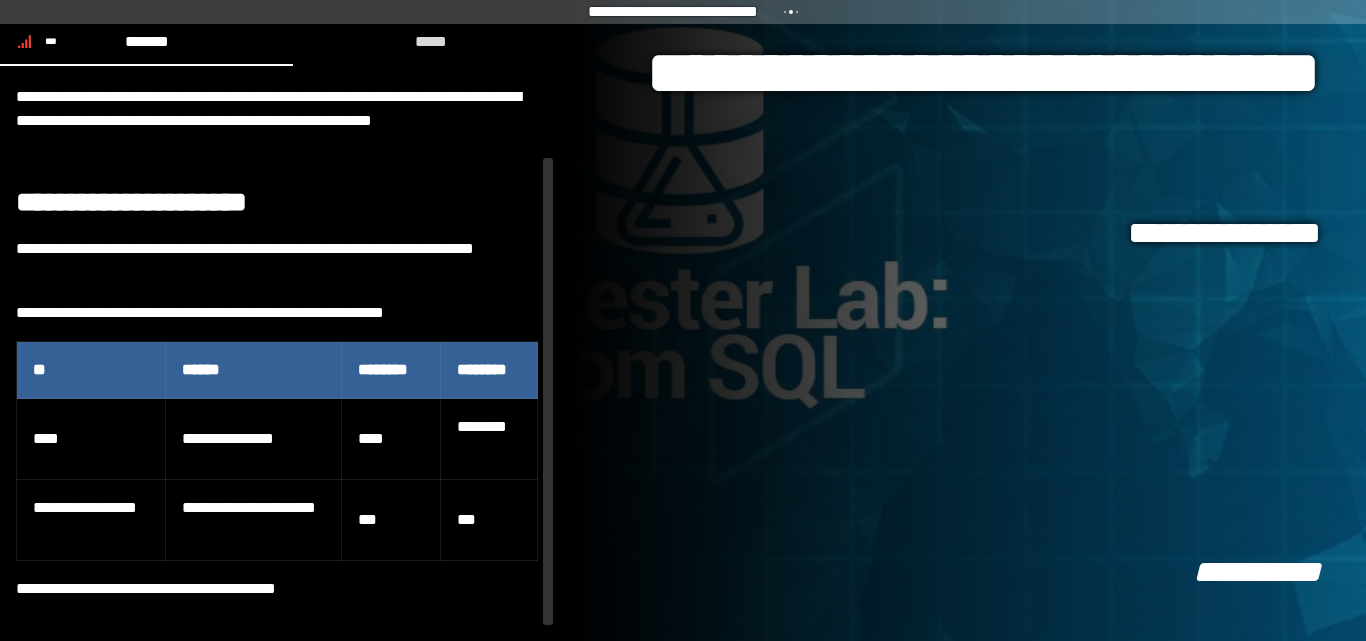 click on "**********" at bounding box center (277, 589) 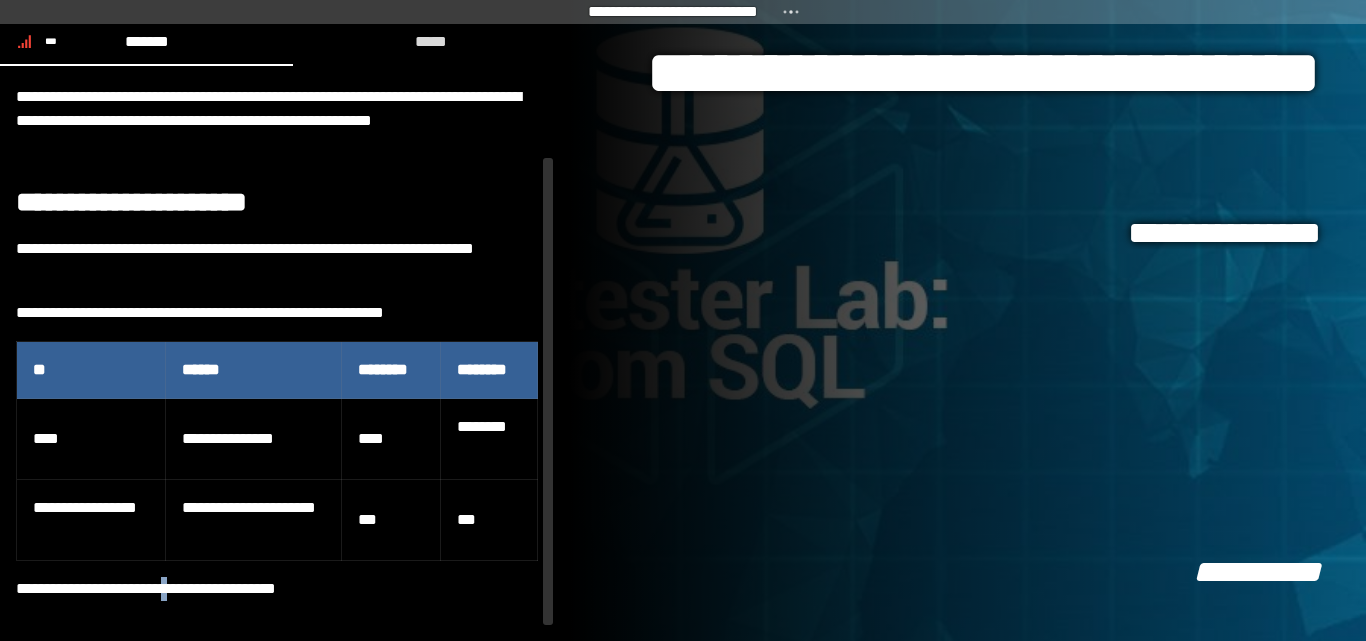 click on "**********" at bounding box center (277, 589) 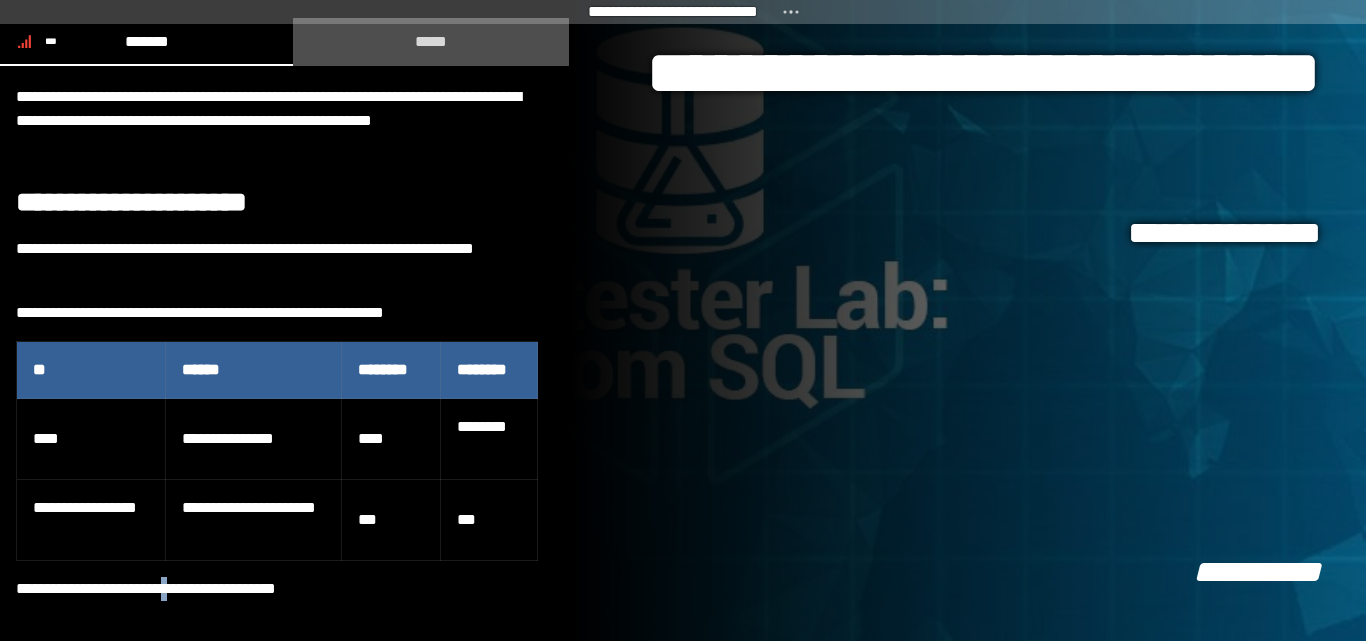 click on "*****" at bounding box center (431, 41) 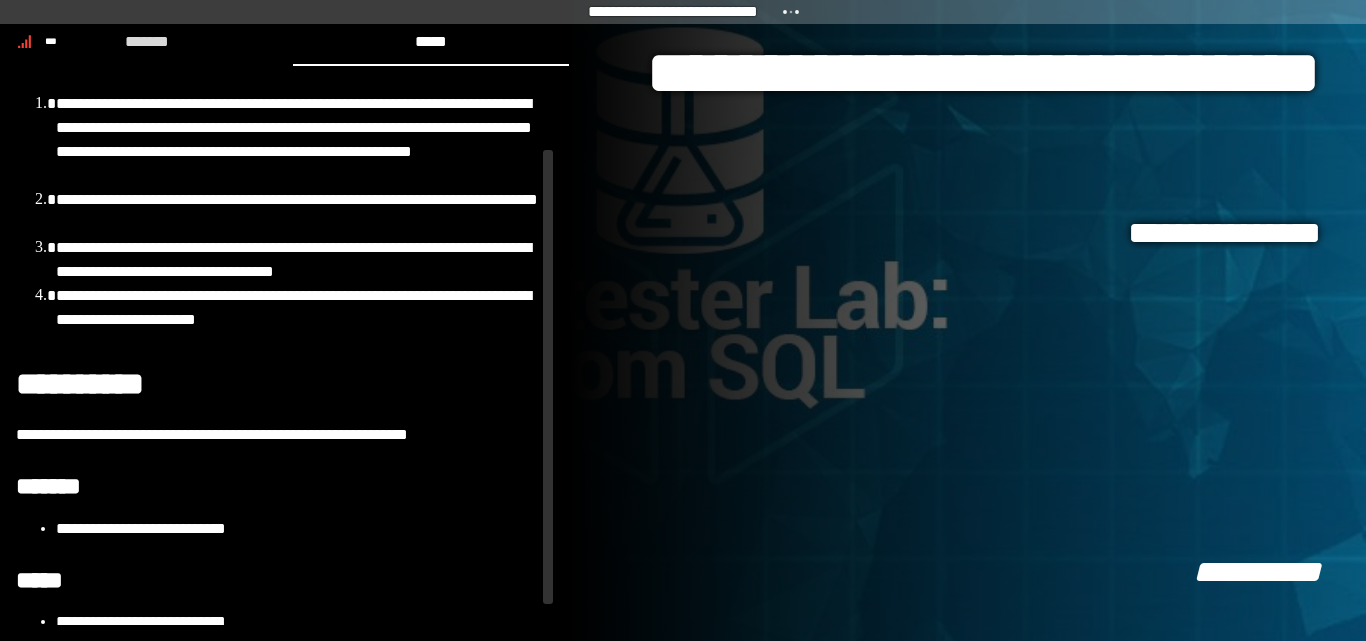 scroll, scrollTop: 106, scrollLeft: 0, axis: vertical 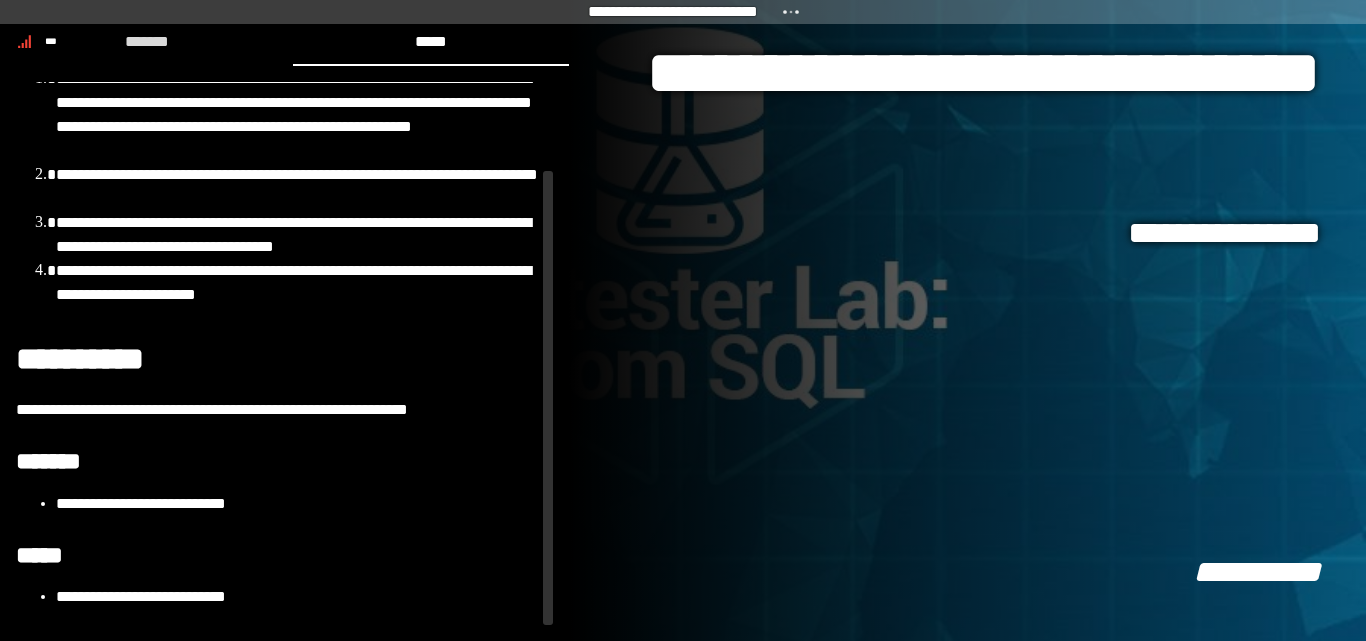 click on "*******" at bounding box center (277, 462) 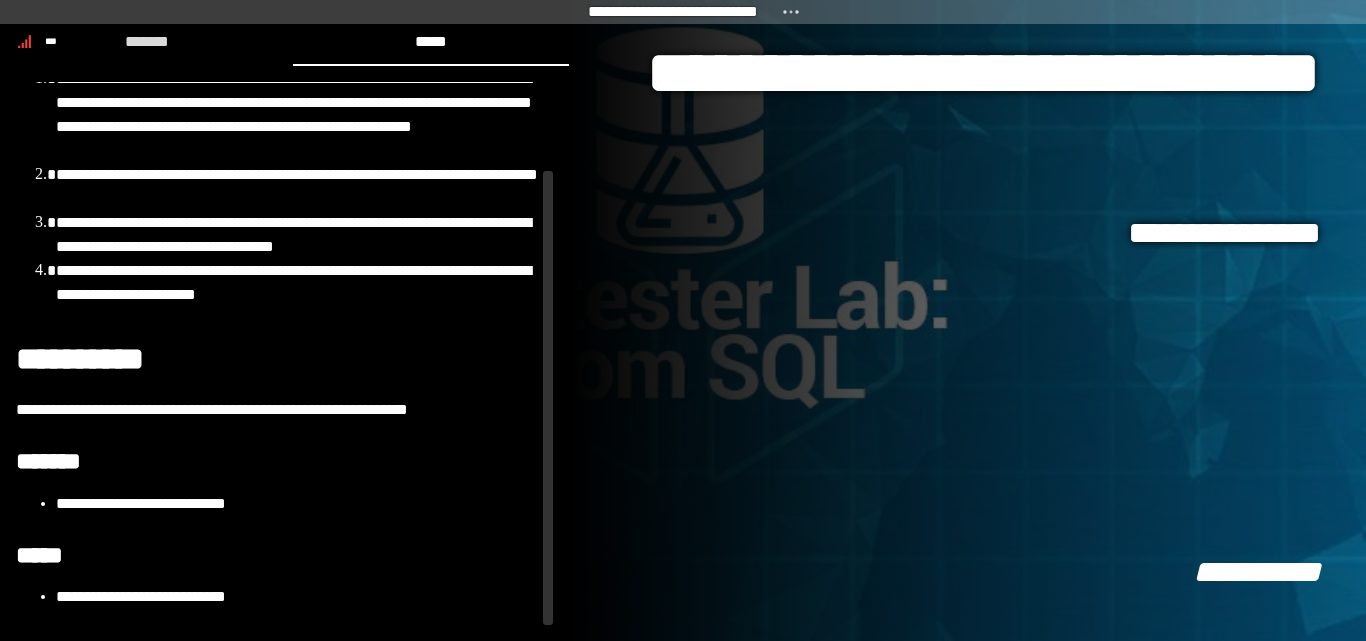 drag, startPoint x: 259, startPoint y: 485, endPoint x: 220, endPoint y: 547, distance: 73.24616 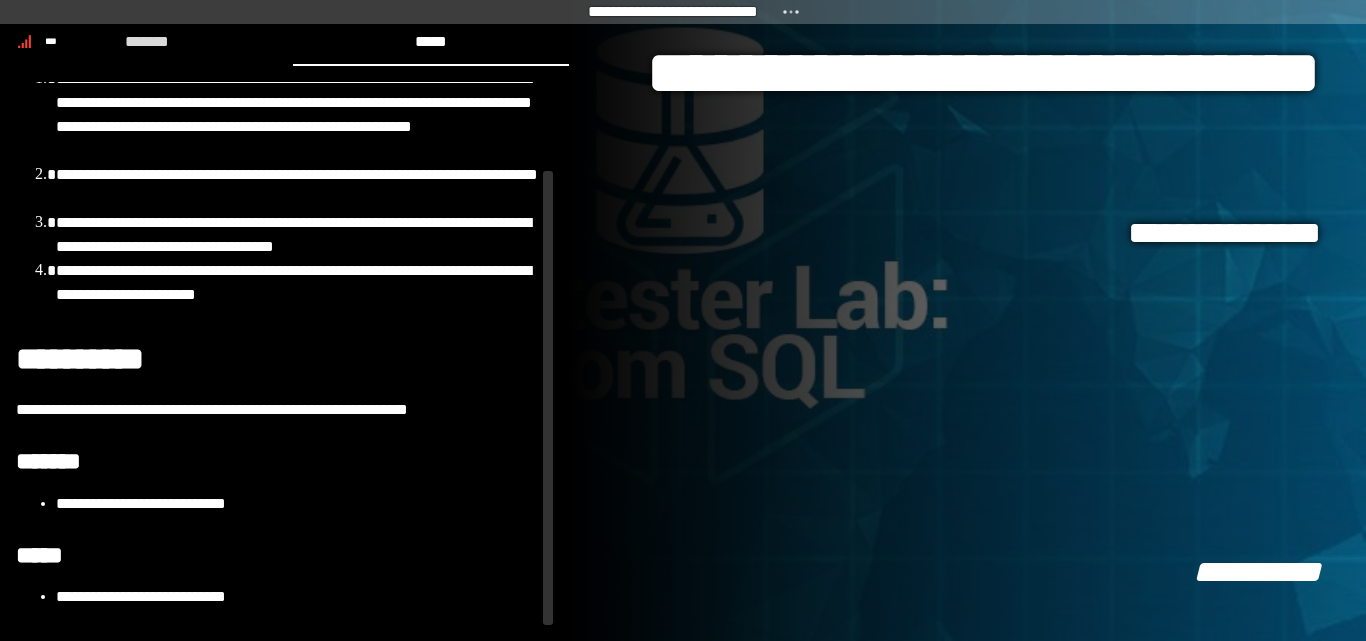click on "**********" at bounding box center (277, 308) 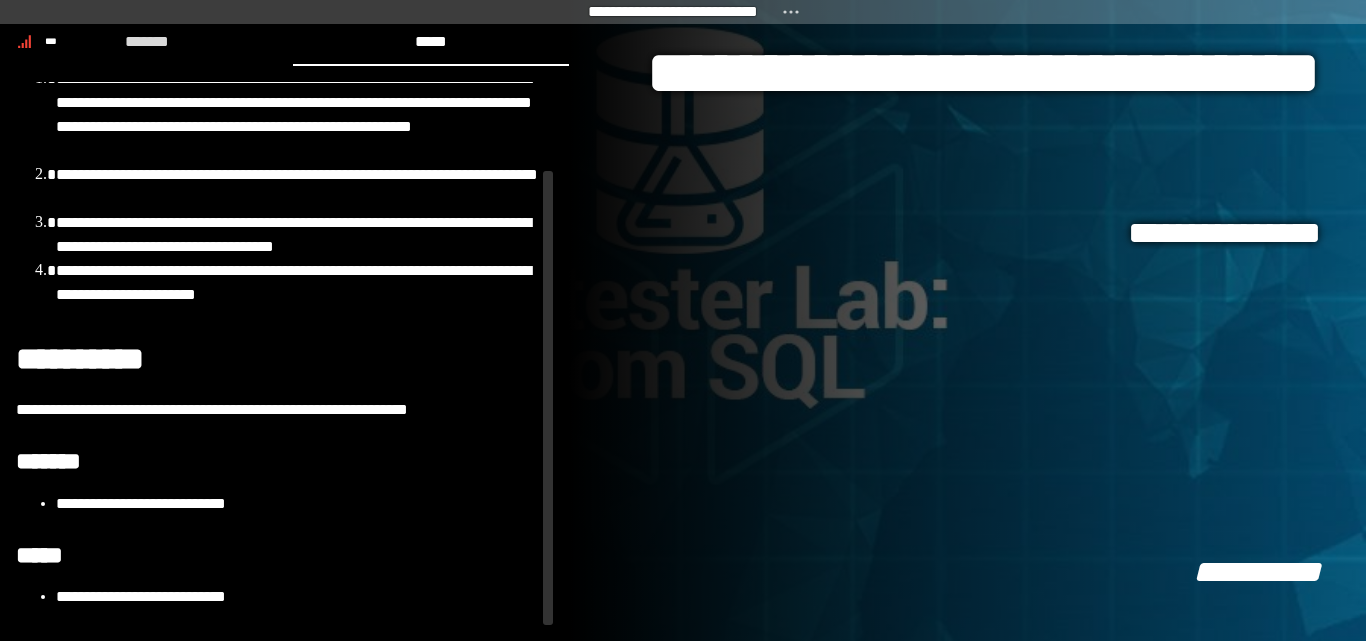 click on "*****" at bounding box center (277, 556) 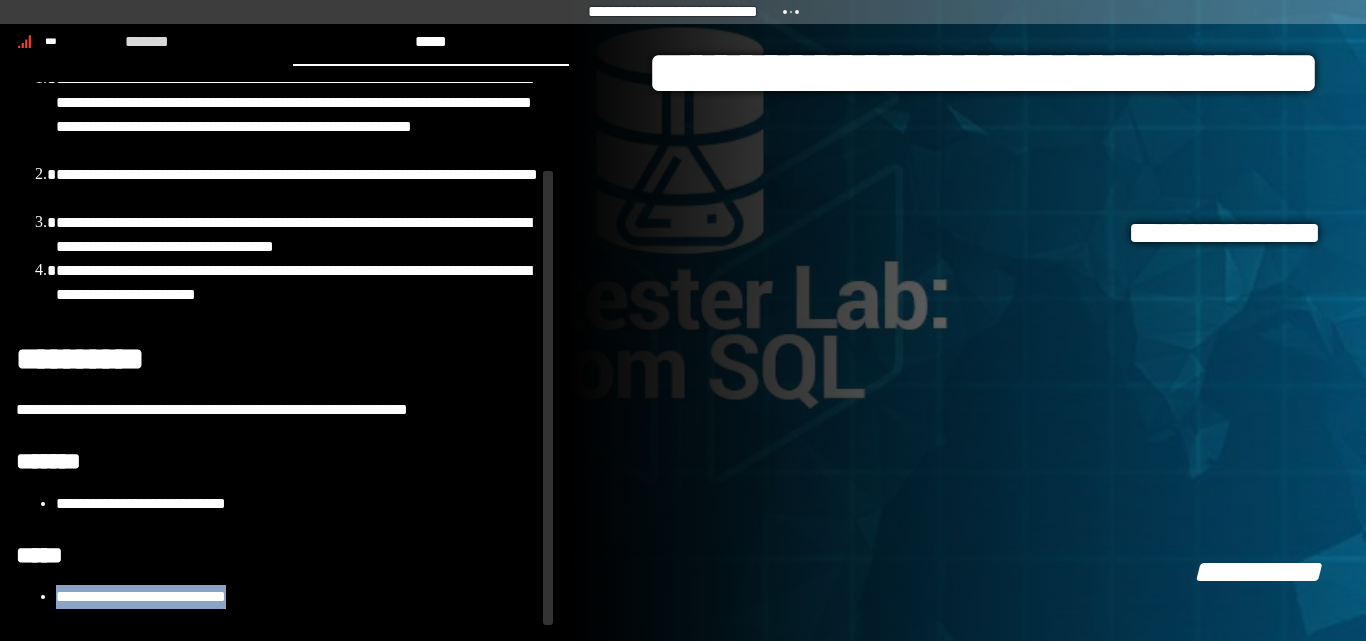 drag, startPoint x: 274, startPoint y: 604, endPoint x: 46, endPoint y: 596, distance: 228.1403 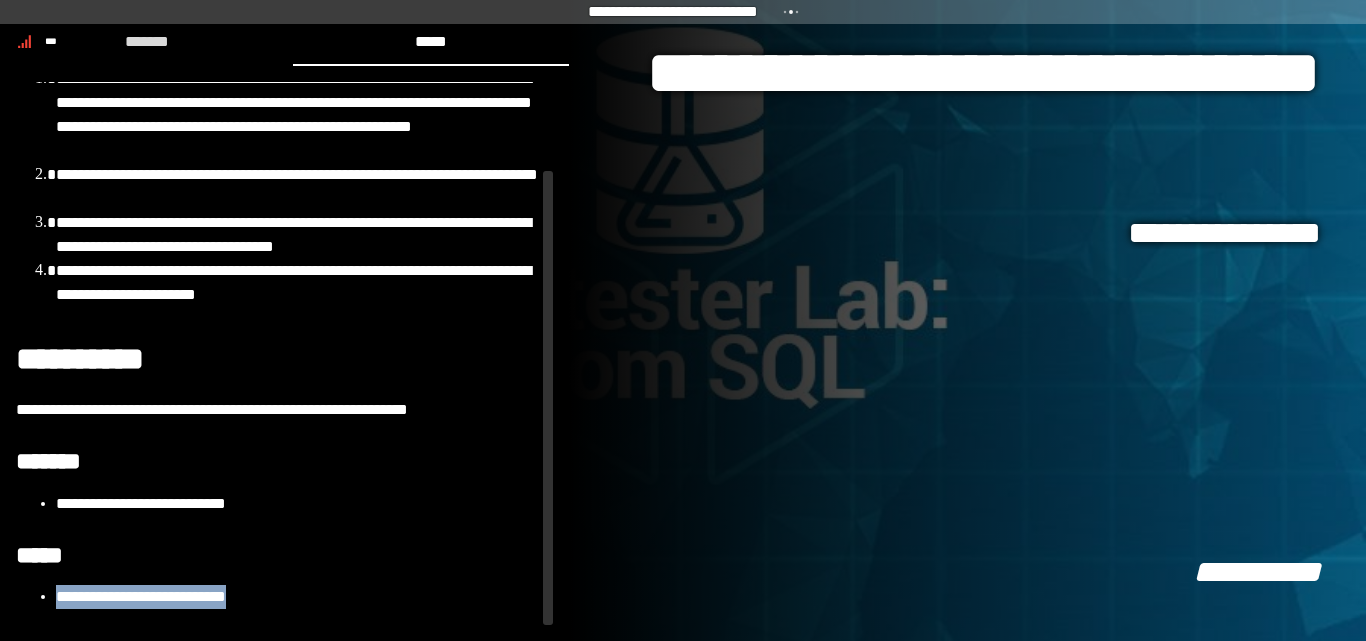 click on "**********" at bounding box center (277, 597) 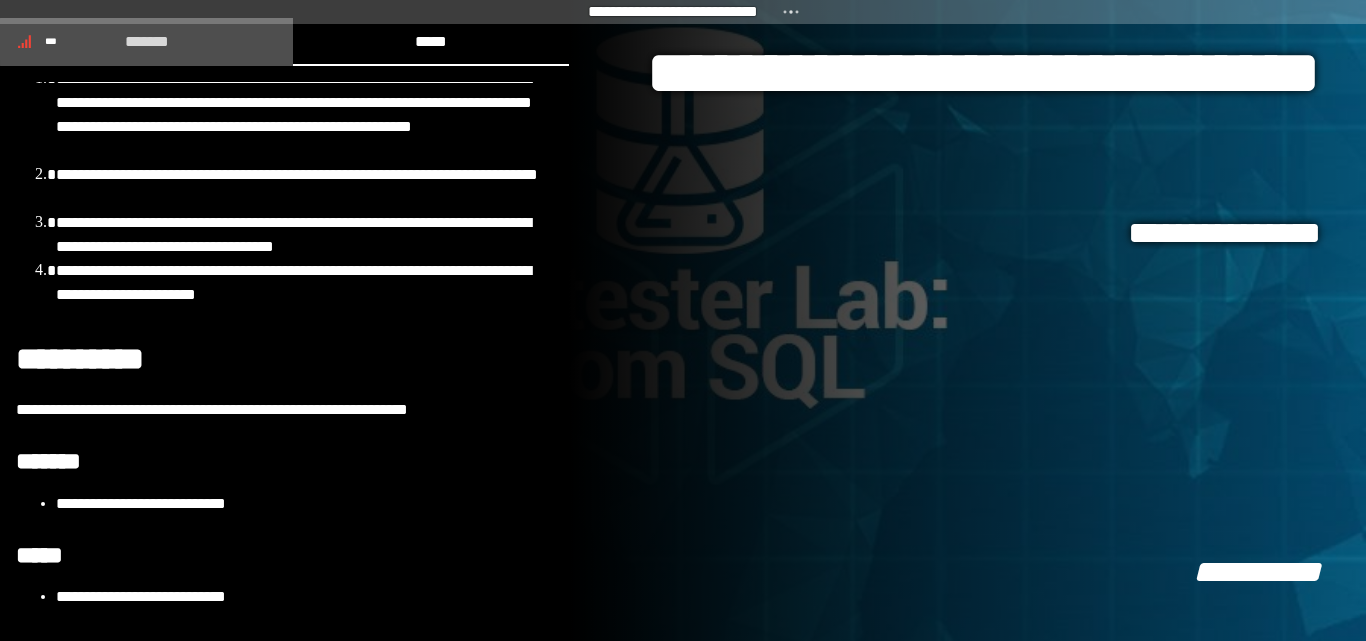 click on "*******" 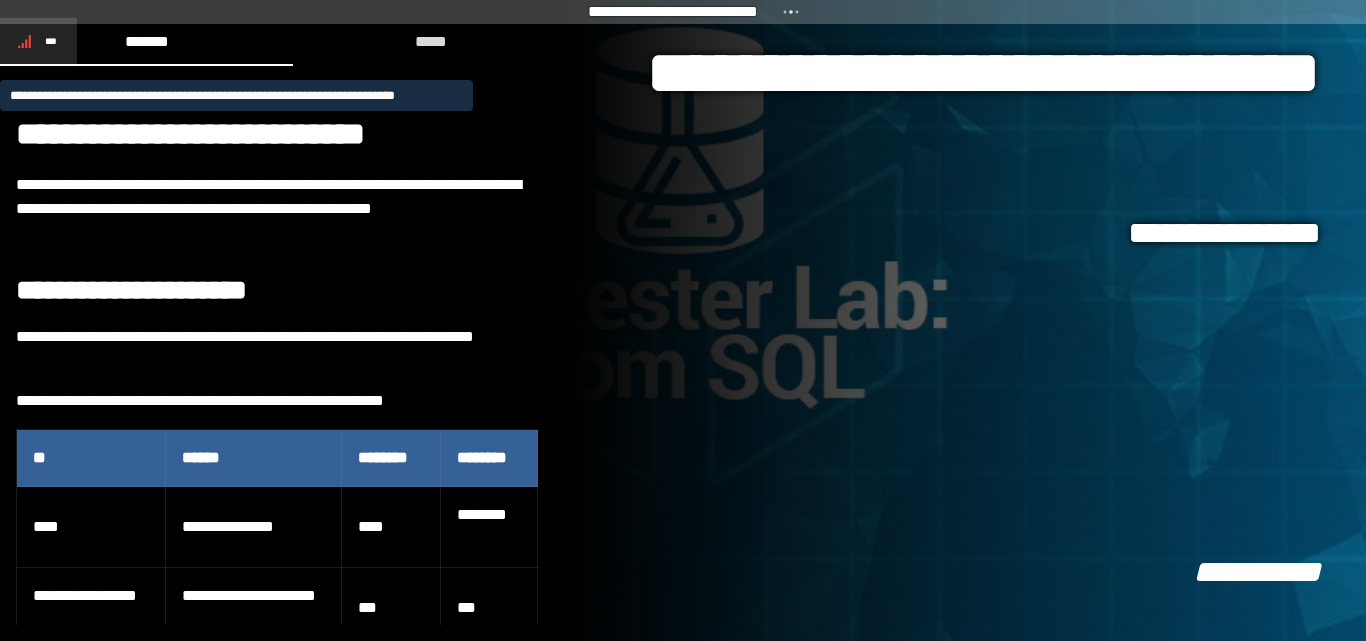 click on "***" at bounding box center [51, 41] 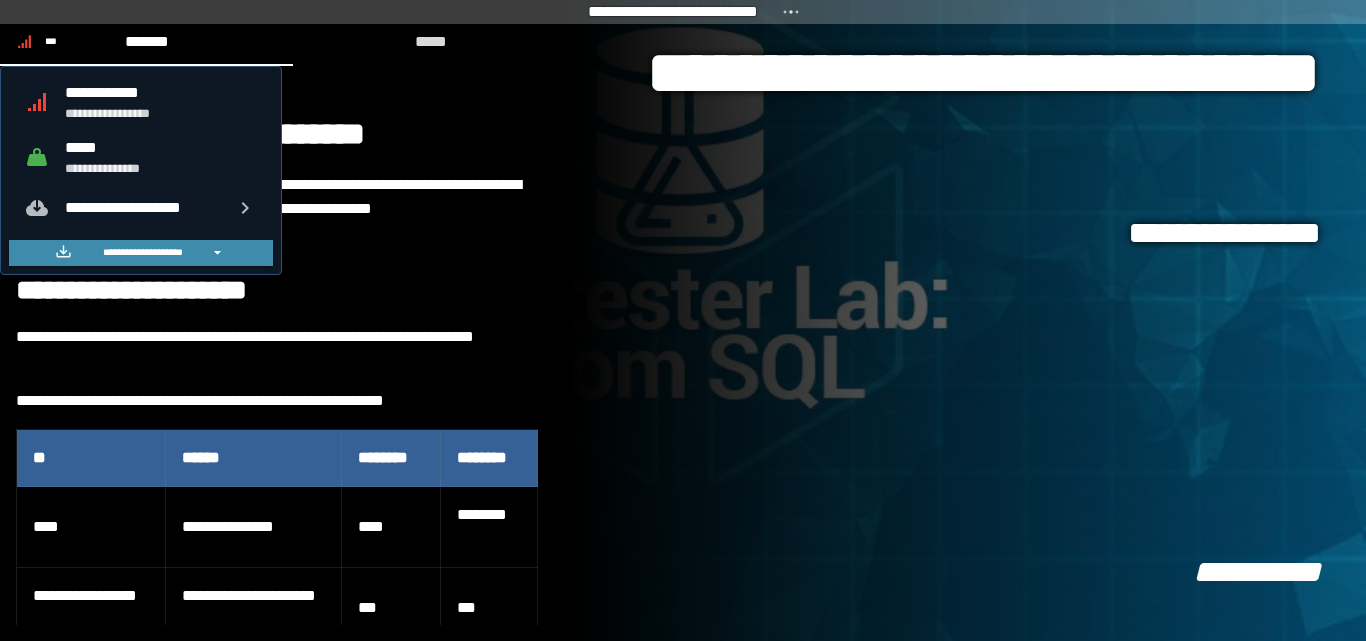 click on "**********" at bounding box center [161, 92] 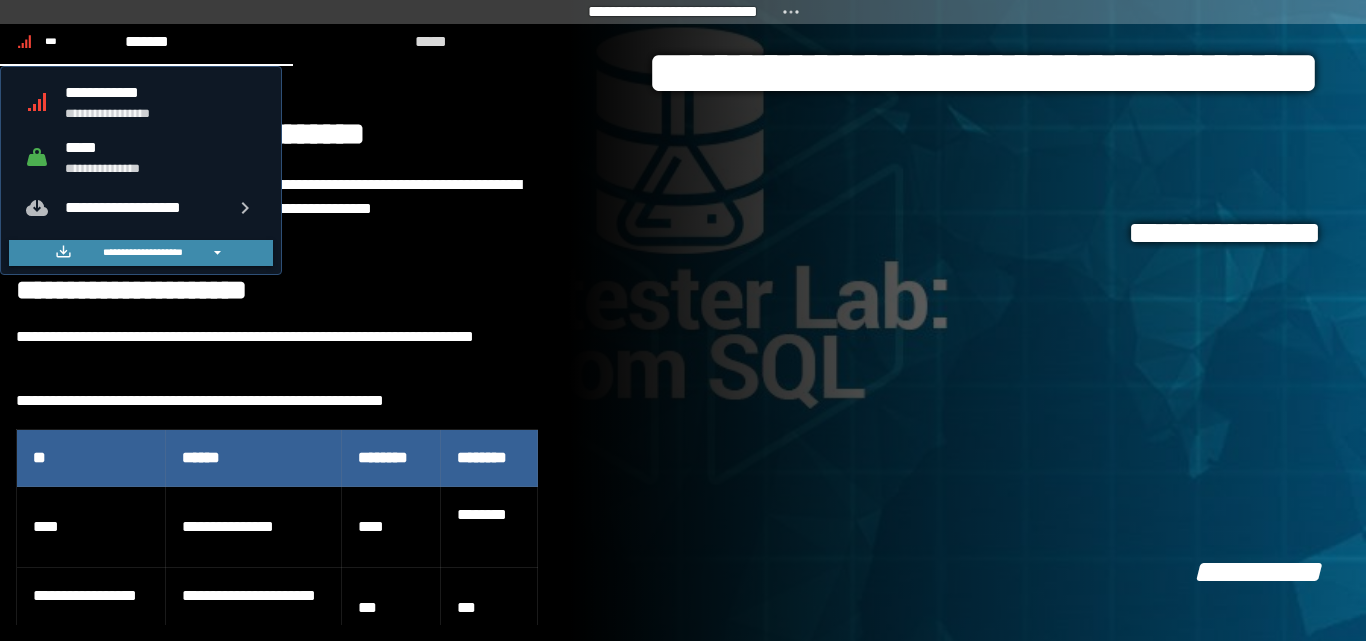 click on "**********" at bounding box center [161, 168] 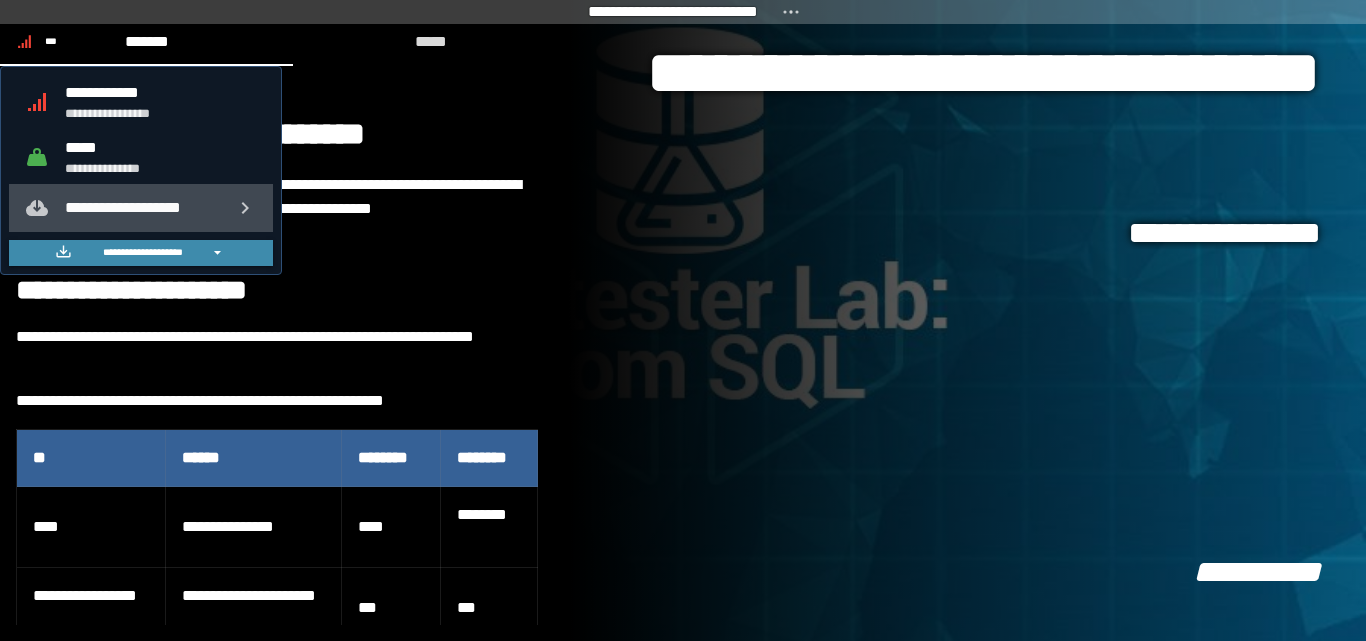 click 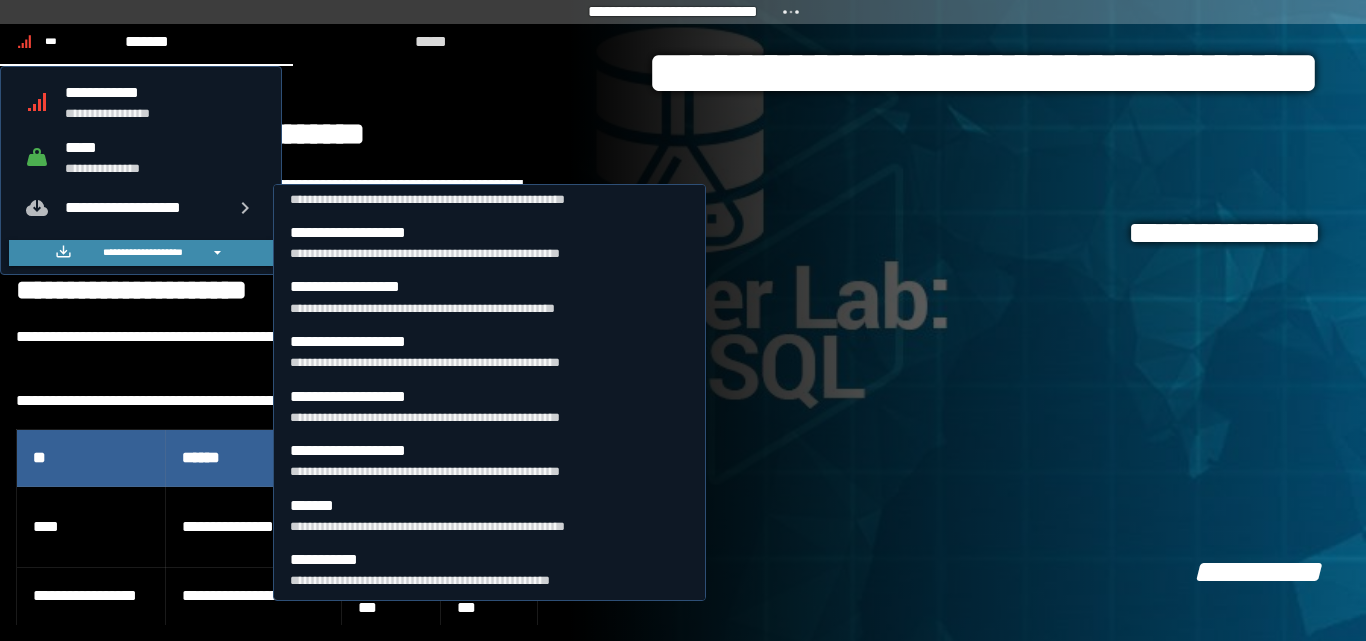 scroll, scrollTop: 676, scrollLeft: 0, axis: vertical 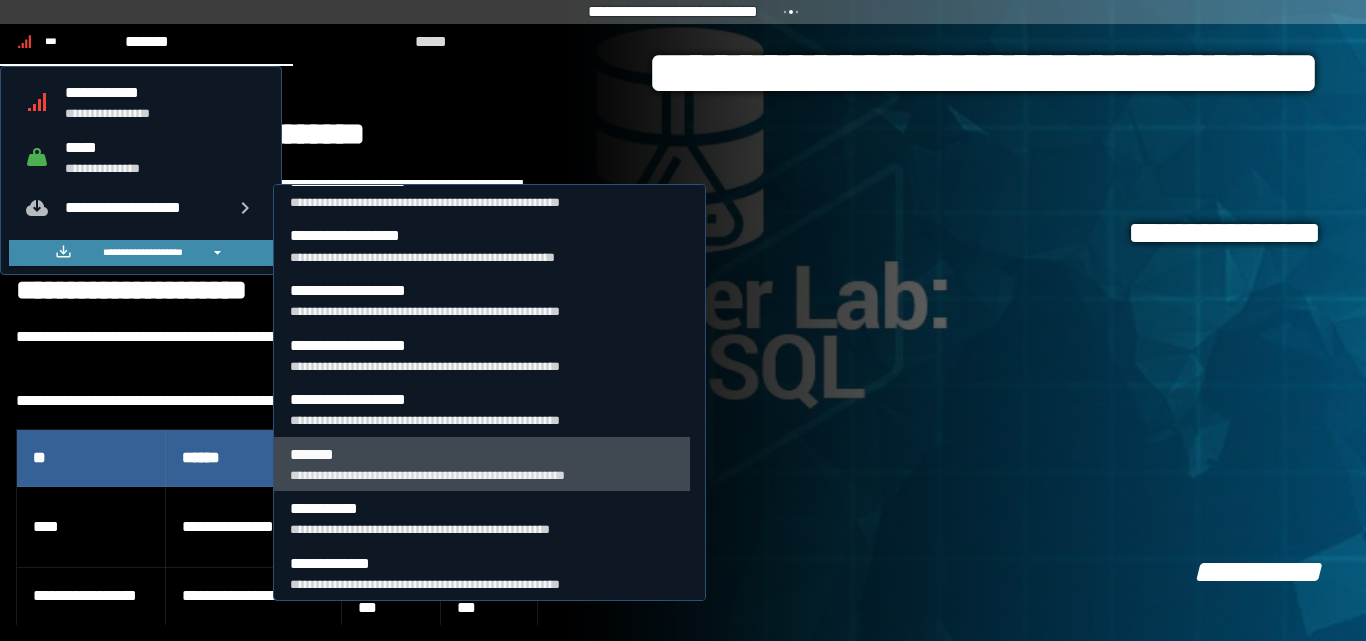 click on "**********" at bounding box center (482, 464) 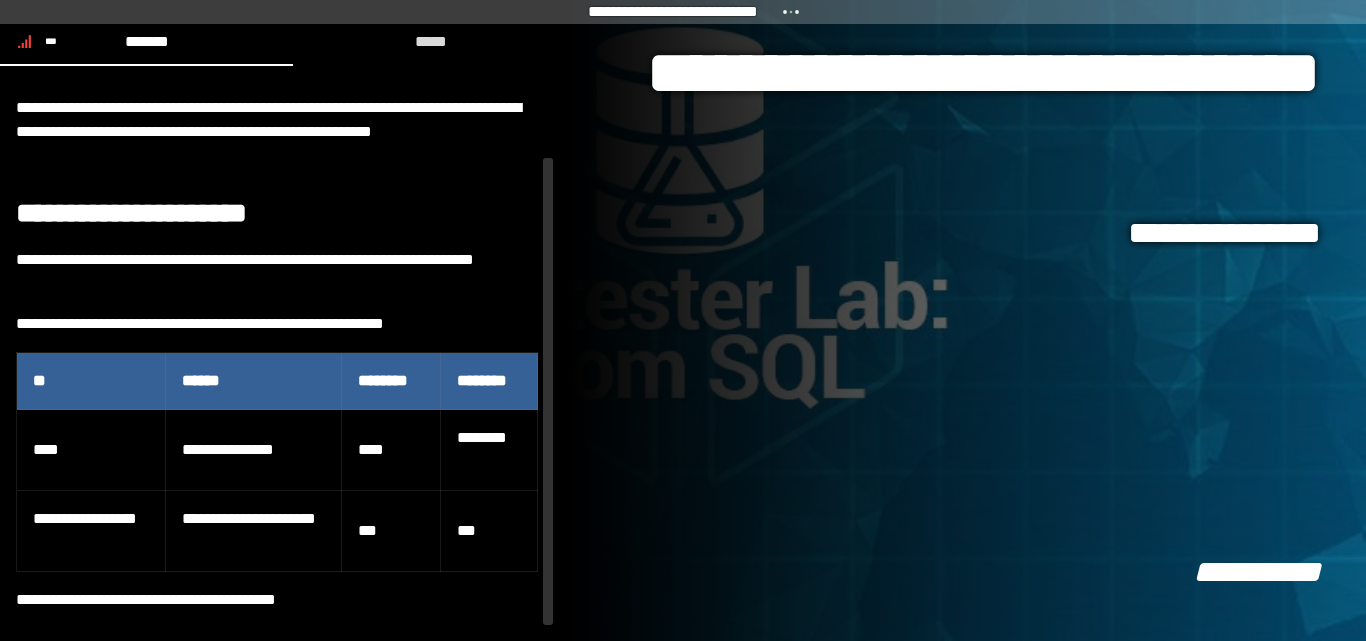 scroll, scrollTop: 88, scrollLeft: 0, axis: vertical 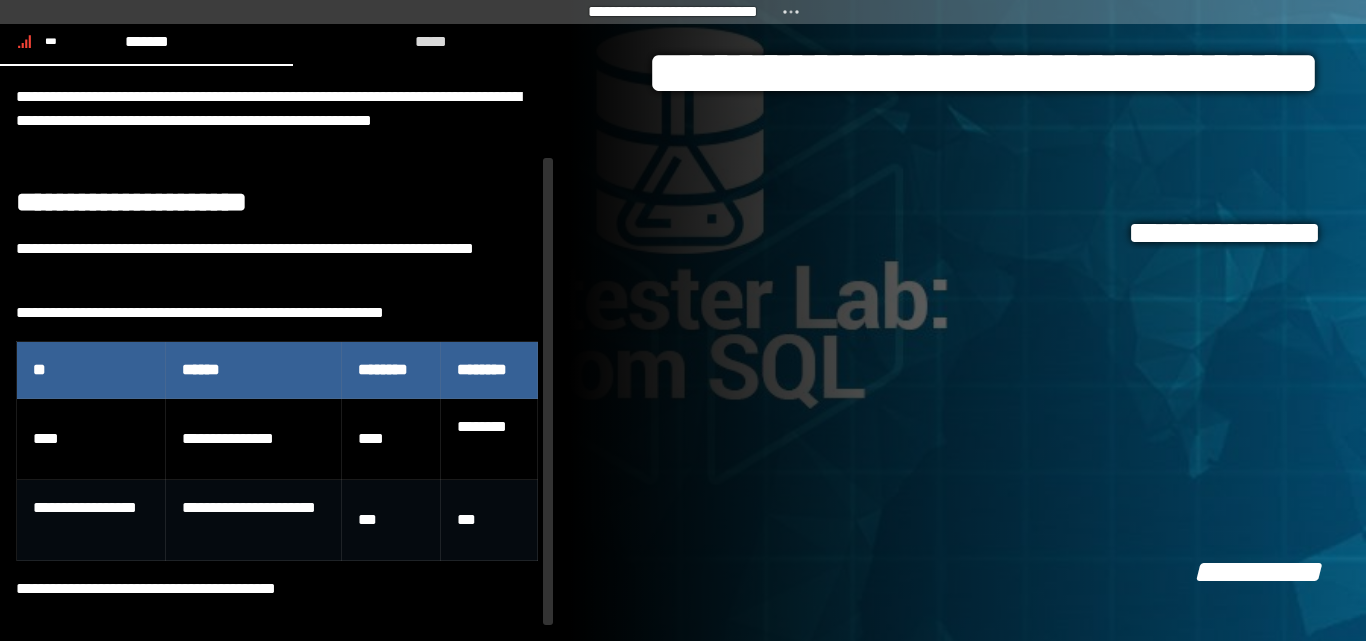 click on "**********" at bounding box center [253, 520] 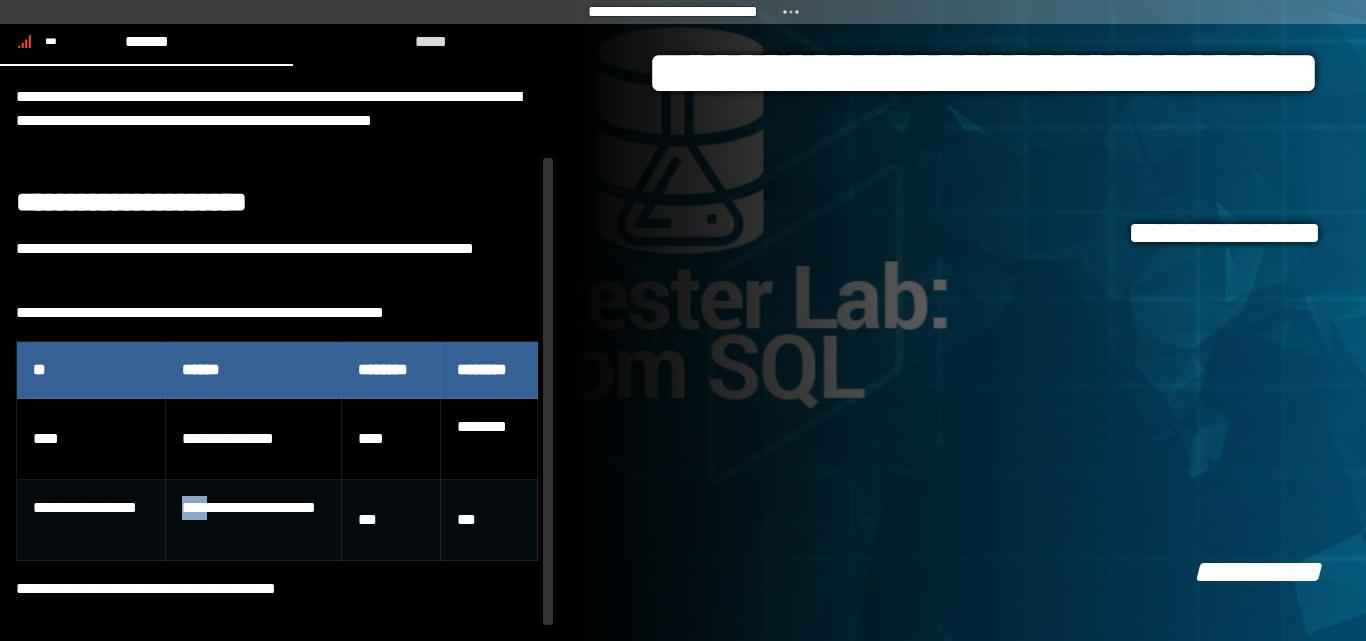 click on "**********" at bounding box center [253, 520] 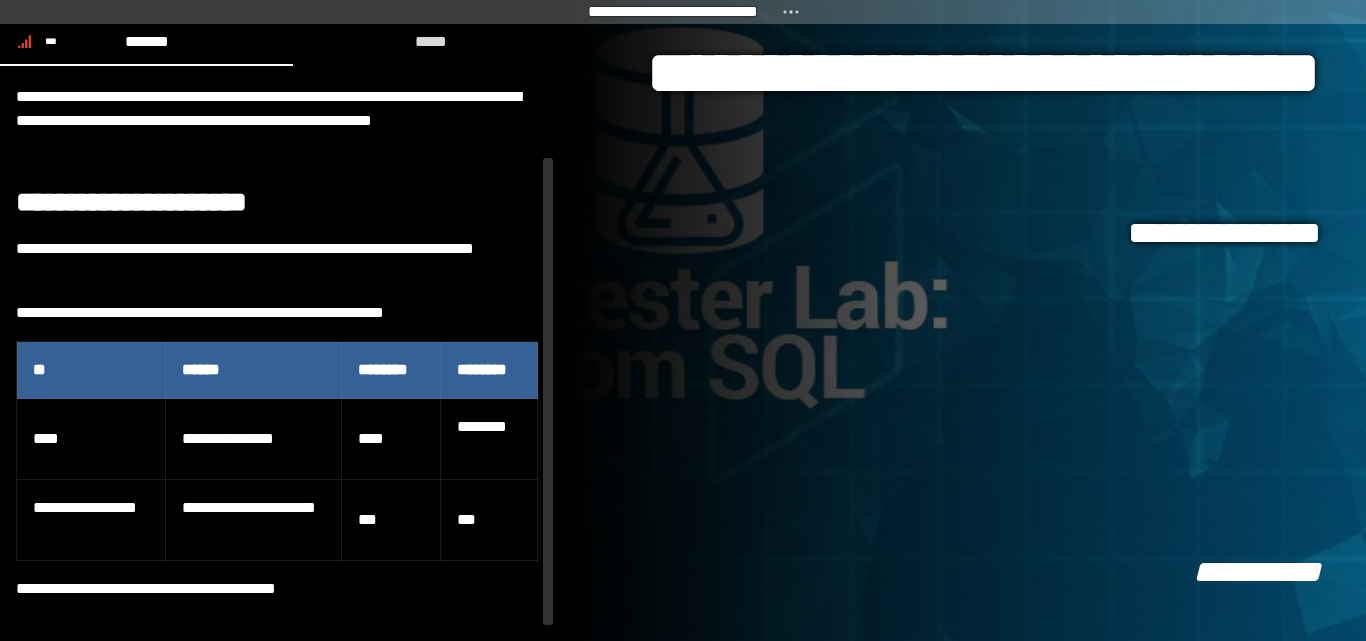click on "**********" at bounding box center (277, 589) 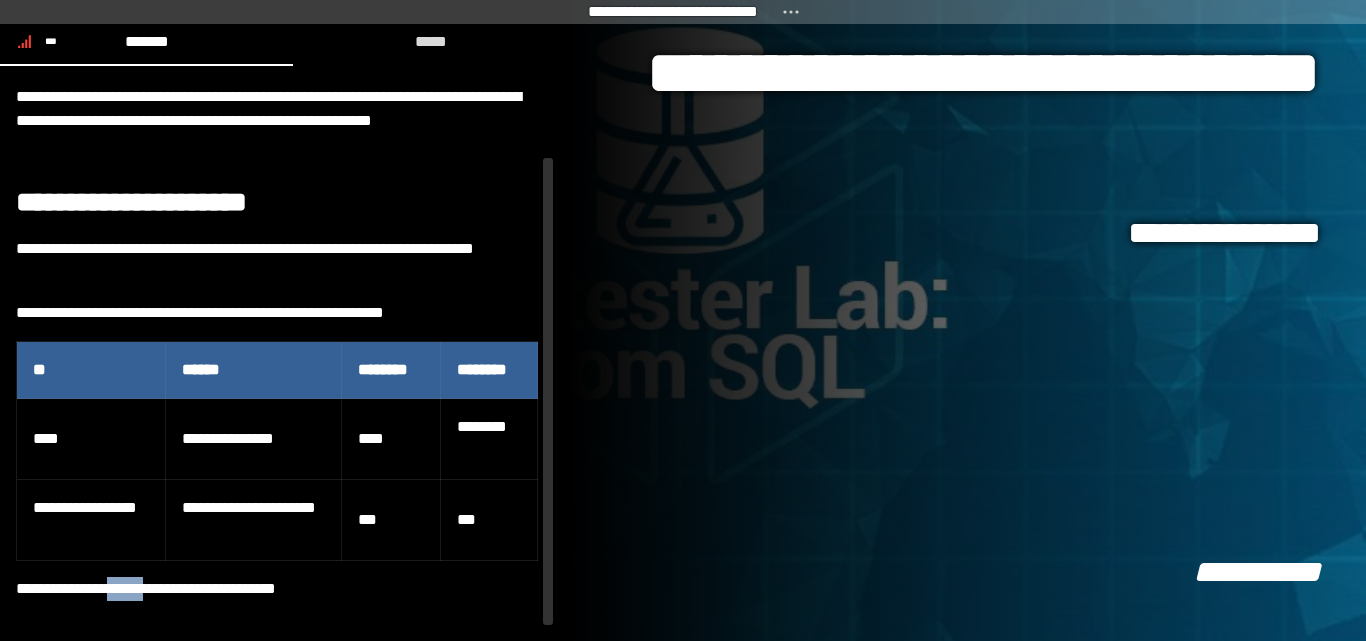 click on "**********" at bounding box center (277, 589) 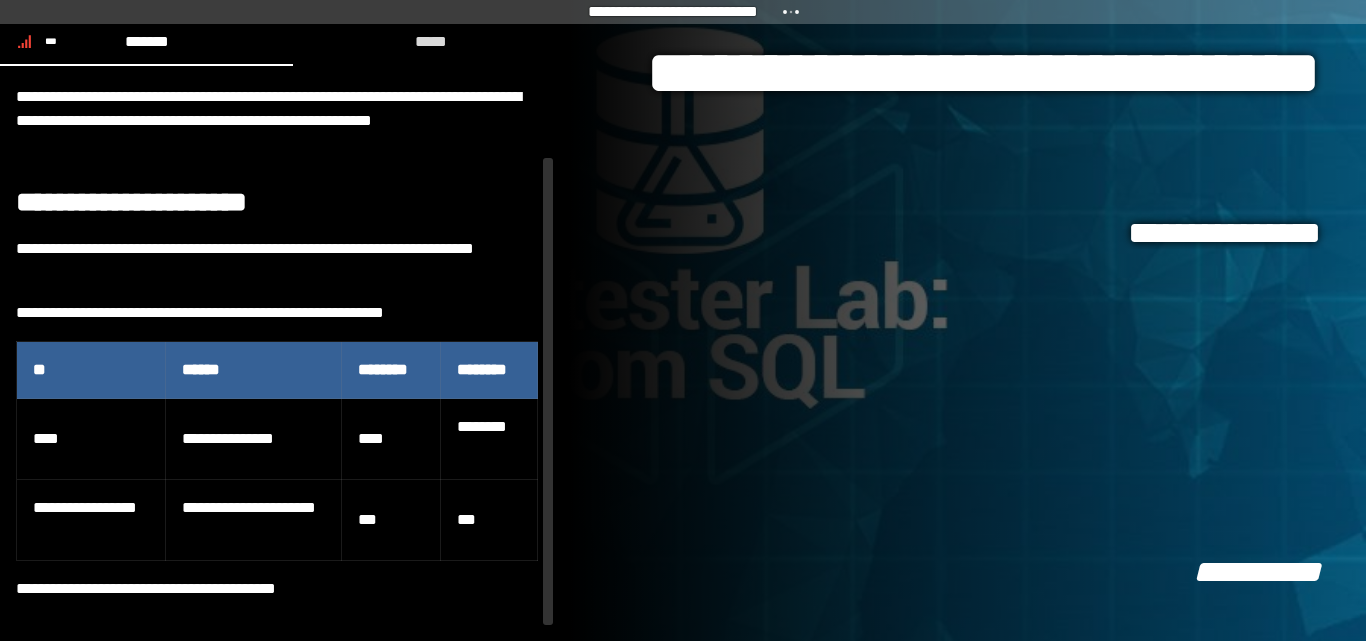 click on "**********" at bounding box center [277, 589] 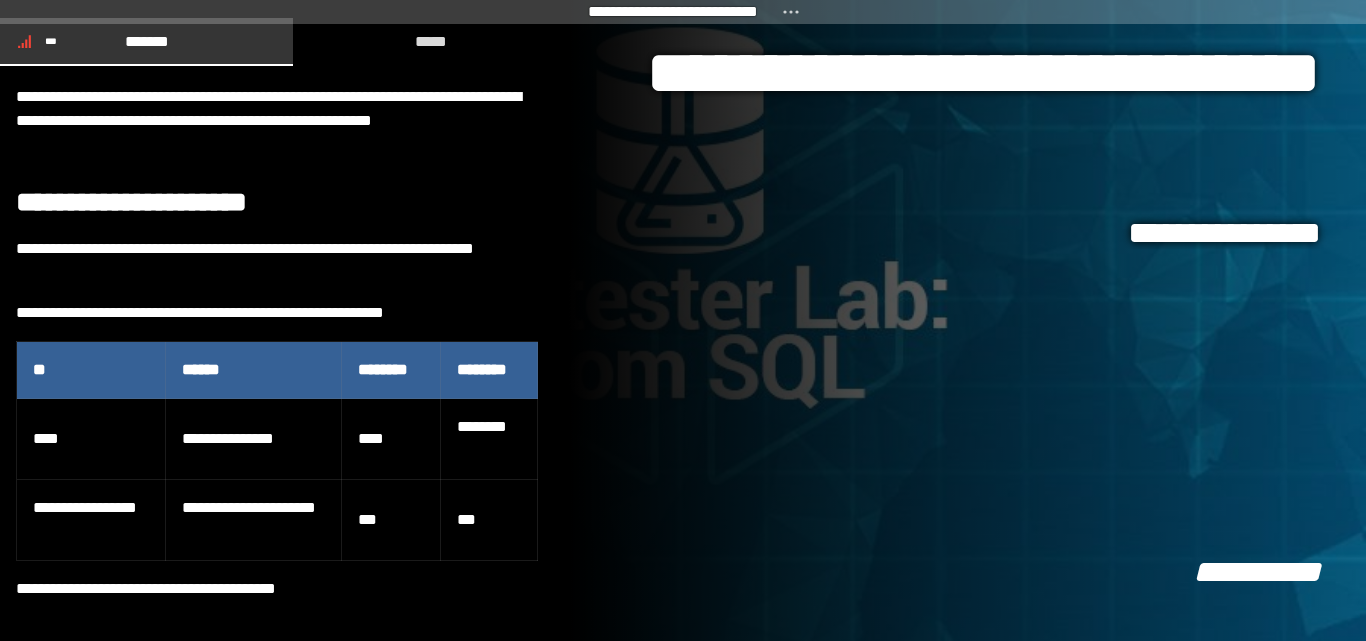 click on "*******" at bounding box center (146, 41) 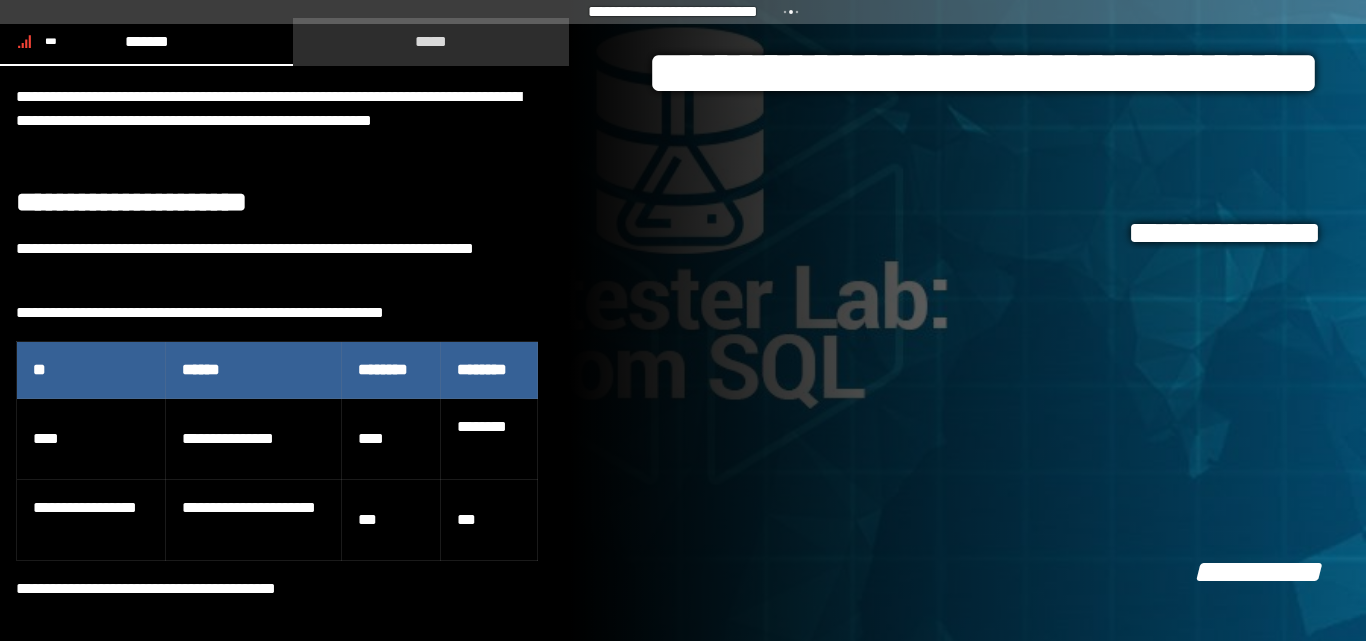 drag, startPoint x: 353, startPoint y: 50, endPoint x: 408, endPoint y: 61, distance: 56.089214 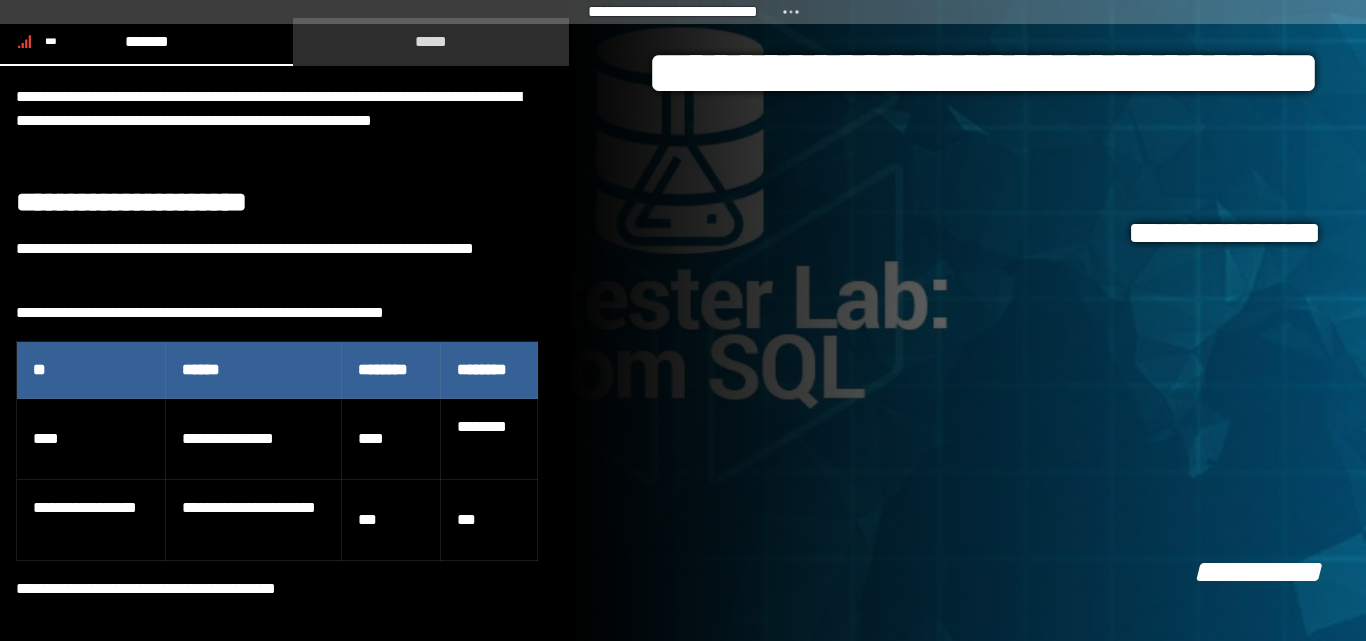 click on "*****" 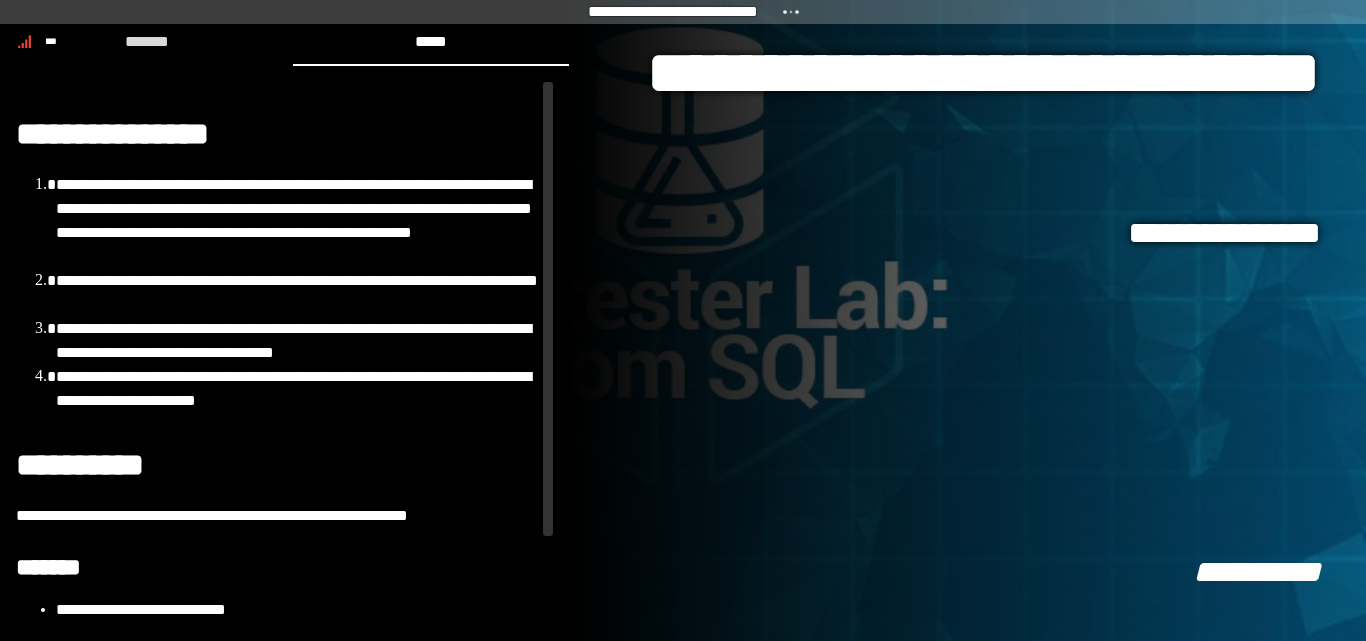 click on "**********" at bounding box center (673, 12) 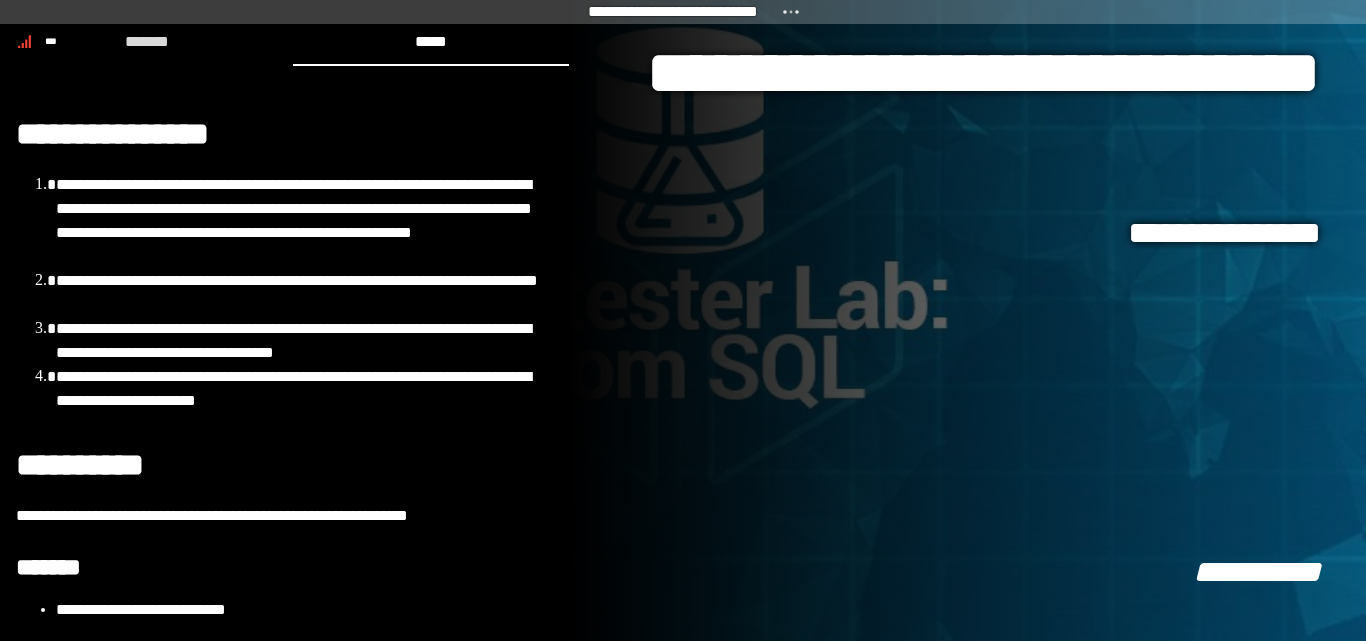 drag, startPoint x: 1327, startPoint y: 605, endPoint x: 1295, endPoint y: 576, distance: 43.185646 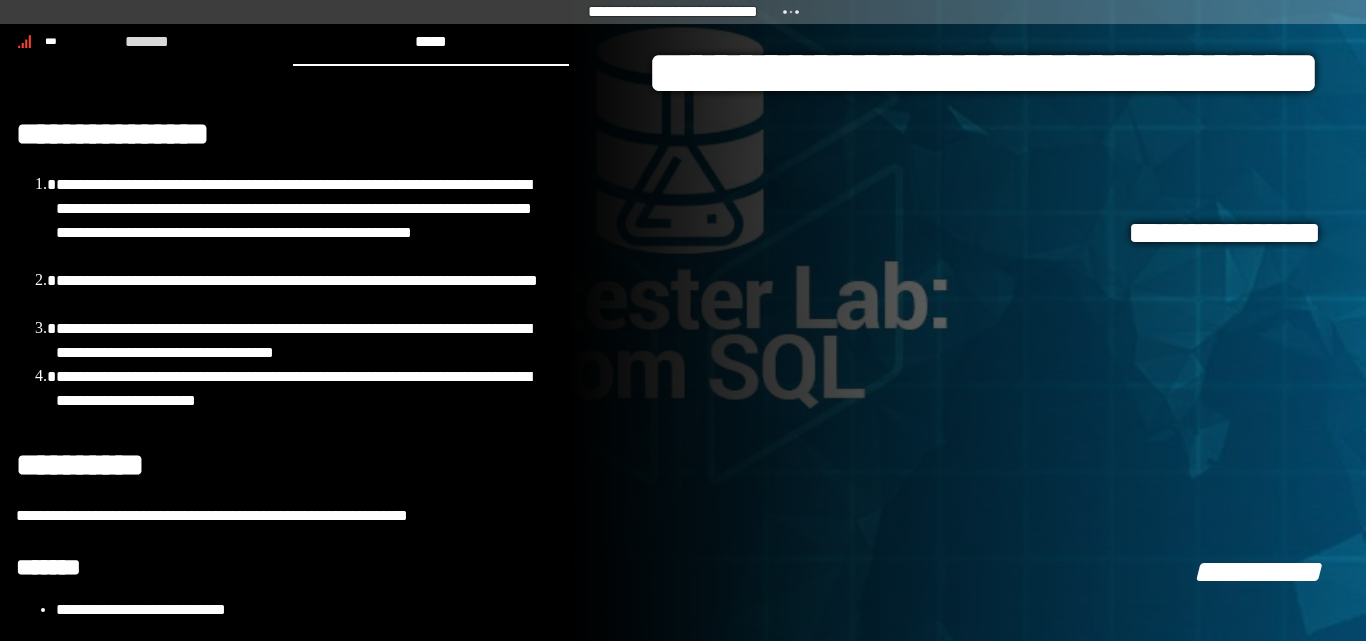 click on "**********" at bounding box center (967, 320) 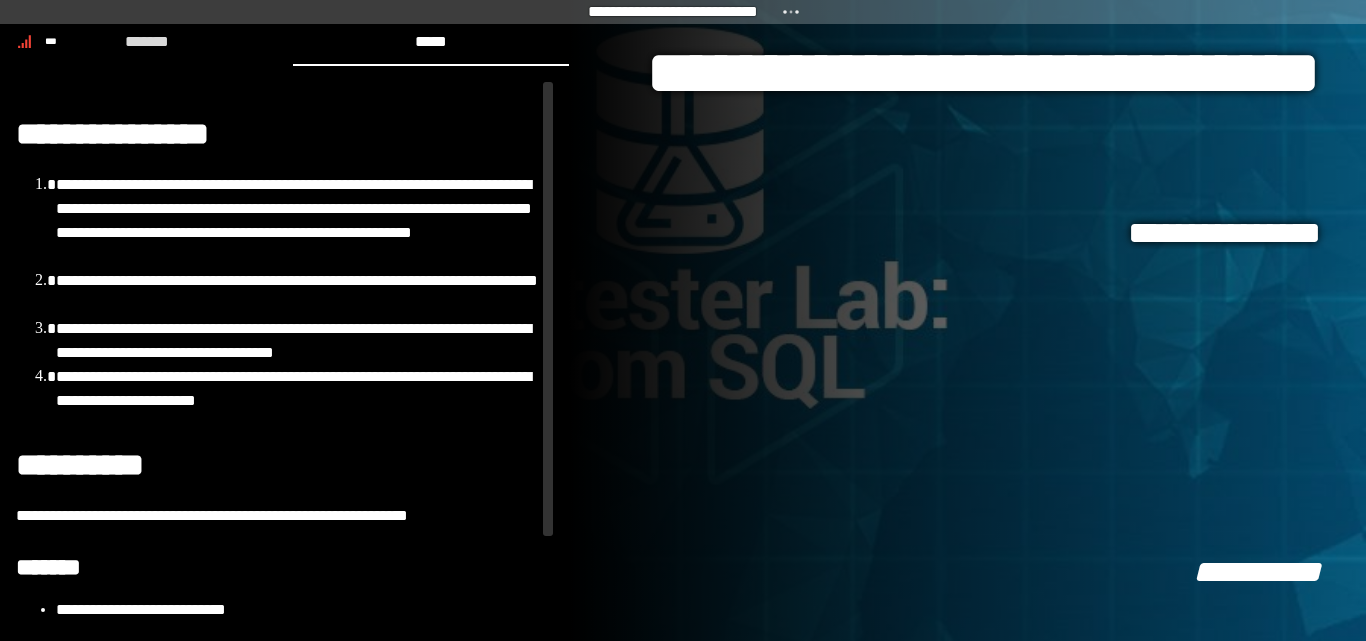 click on "**********" at bounding box center (277, 414) 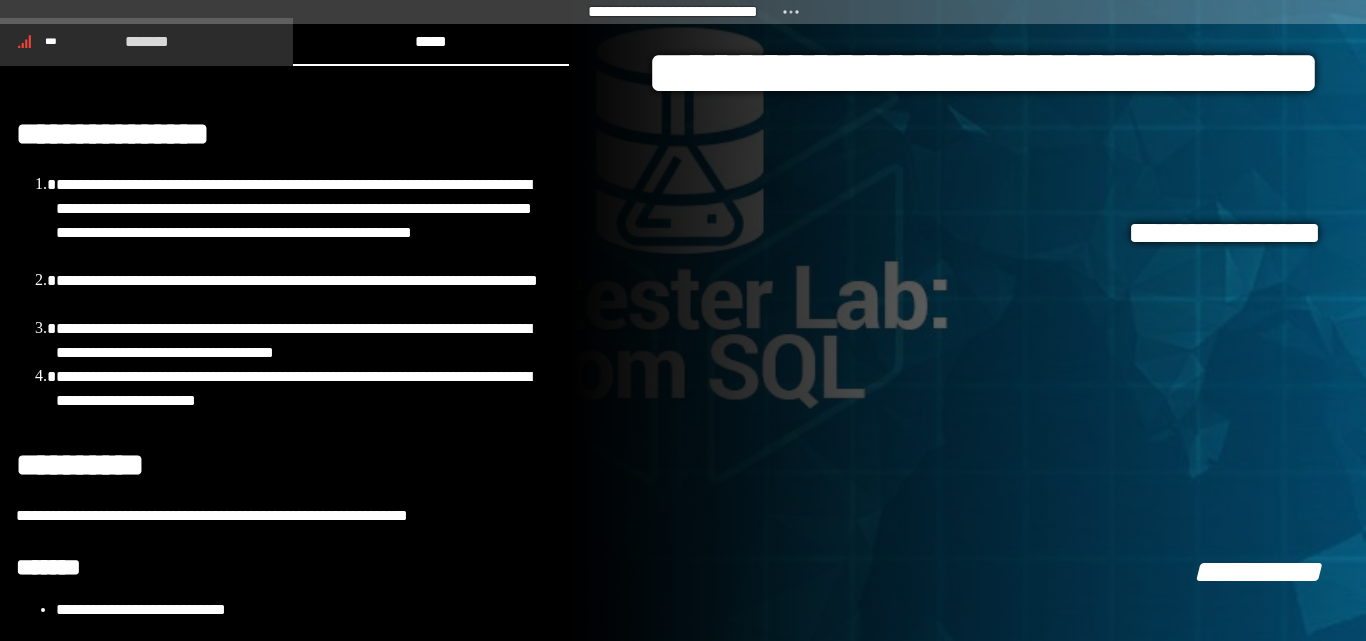 click on "*******" at bounding box center [146, 41] 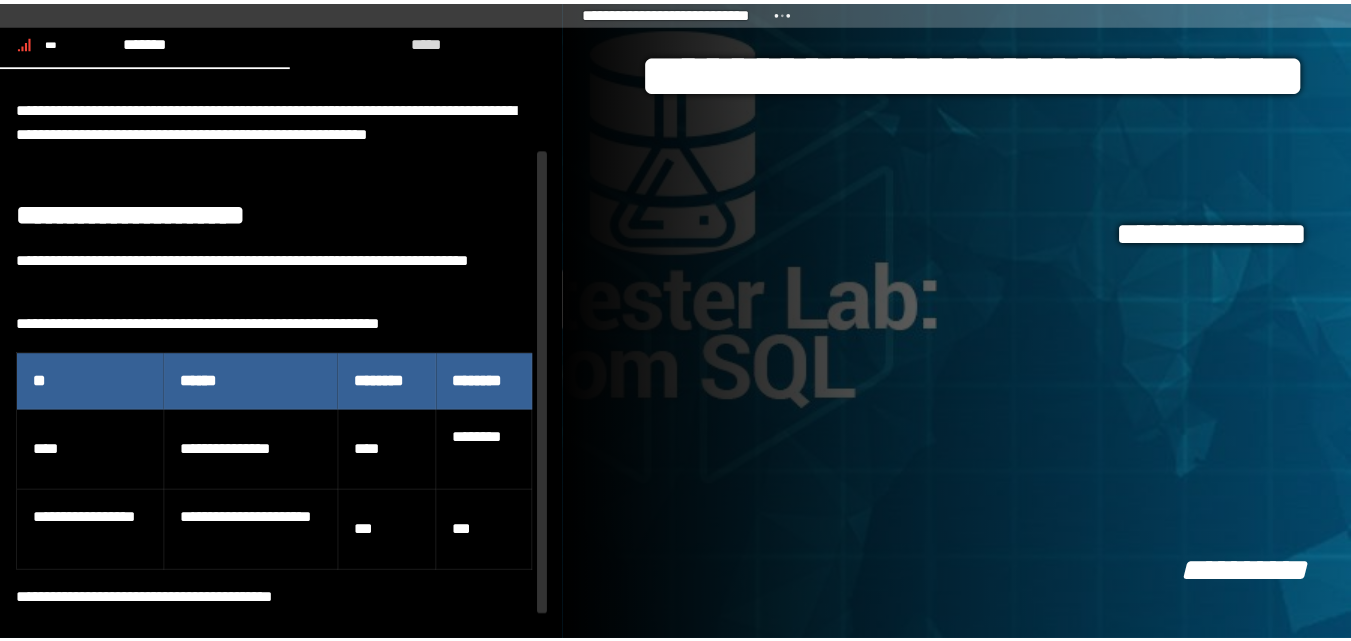 scroll, scrollTop: 88, scrollLeft: 0, axis: vertical 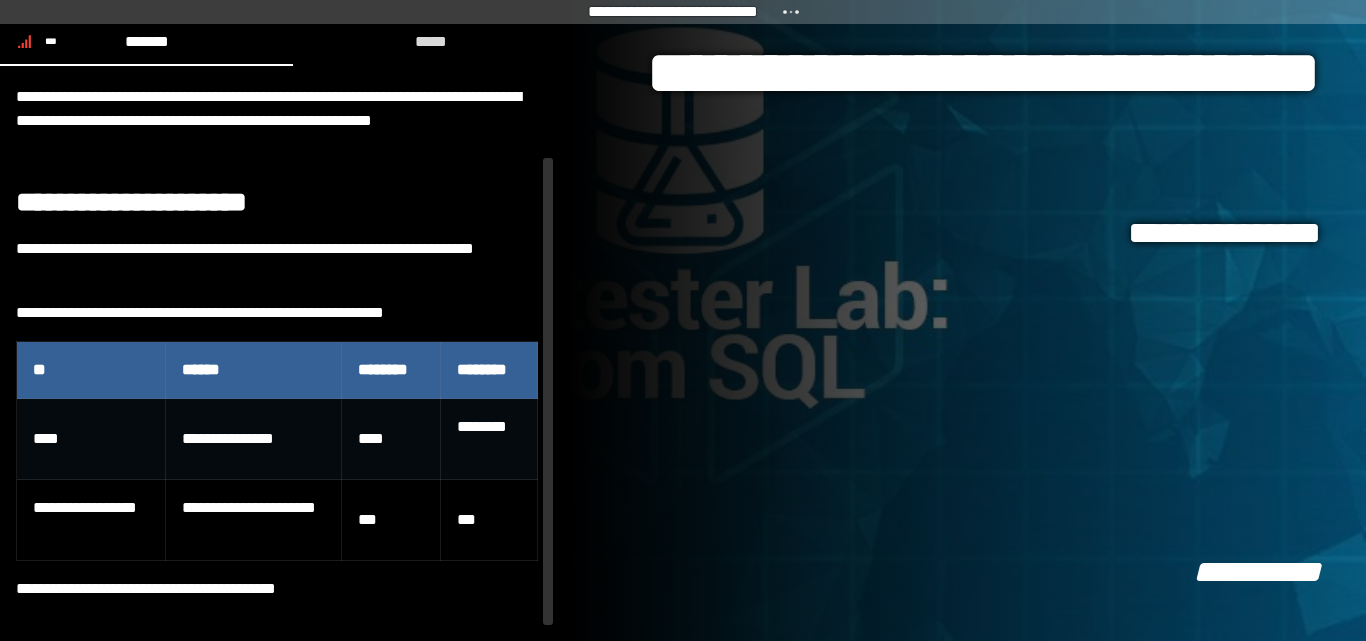 click on "****" at bounding box center [91, 439] 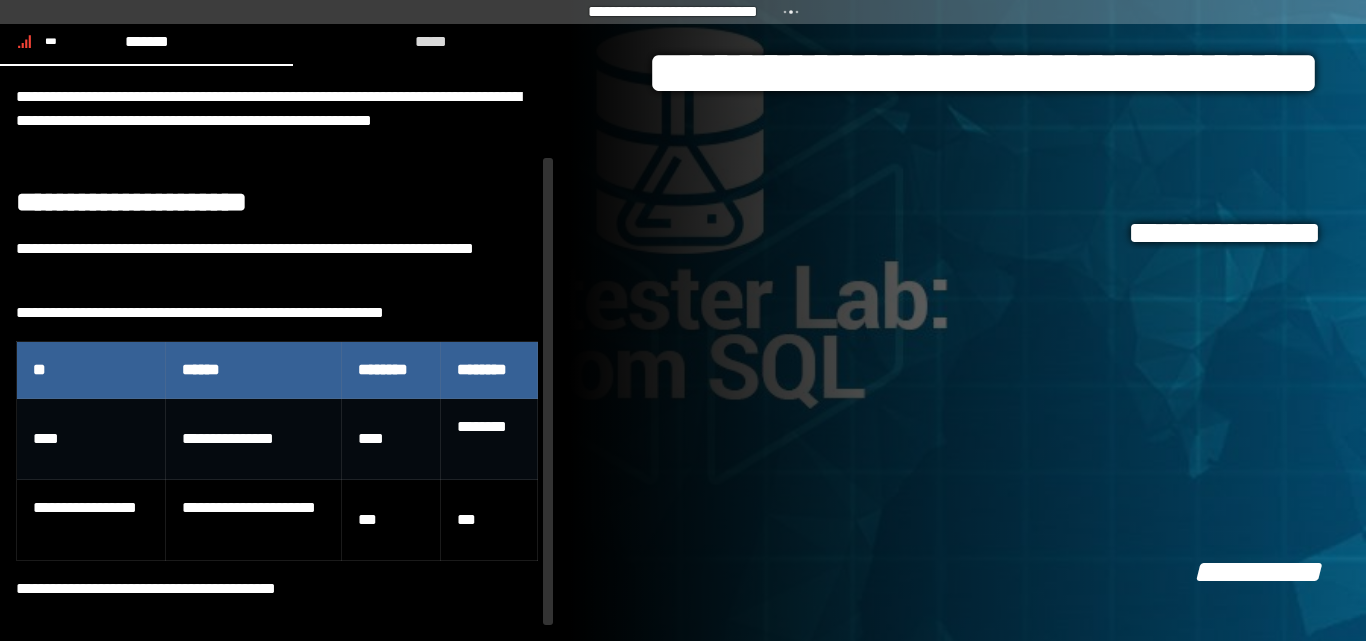 click on "****" at bounding box center (91, 439) 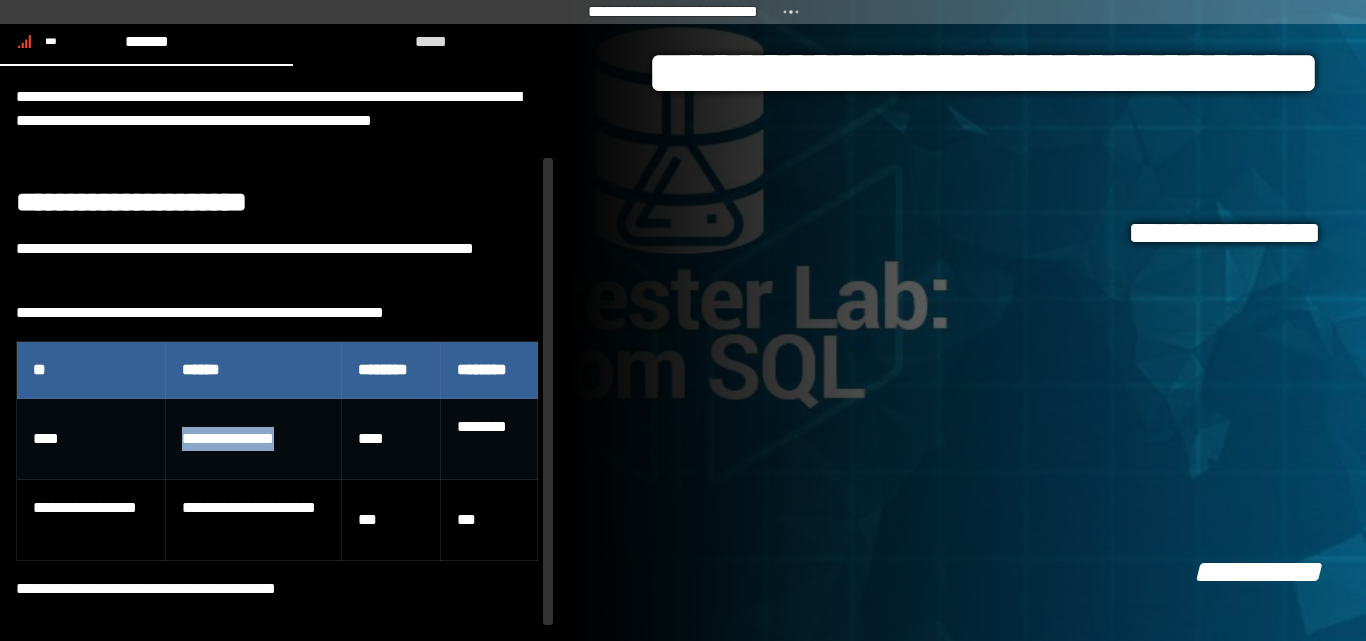 drag, startPoint x: 309, startPoint y: 470, endPoint x: 172, endPoint y: 461, distance: 137.2953 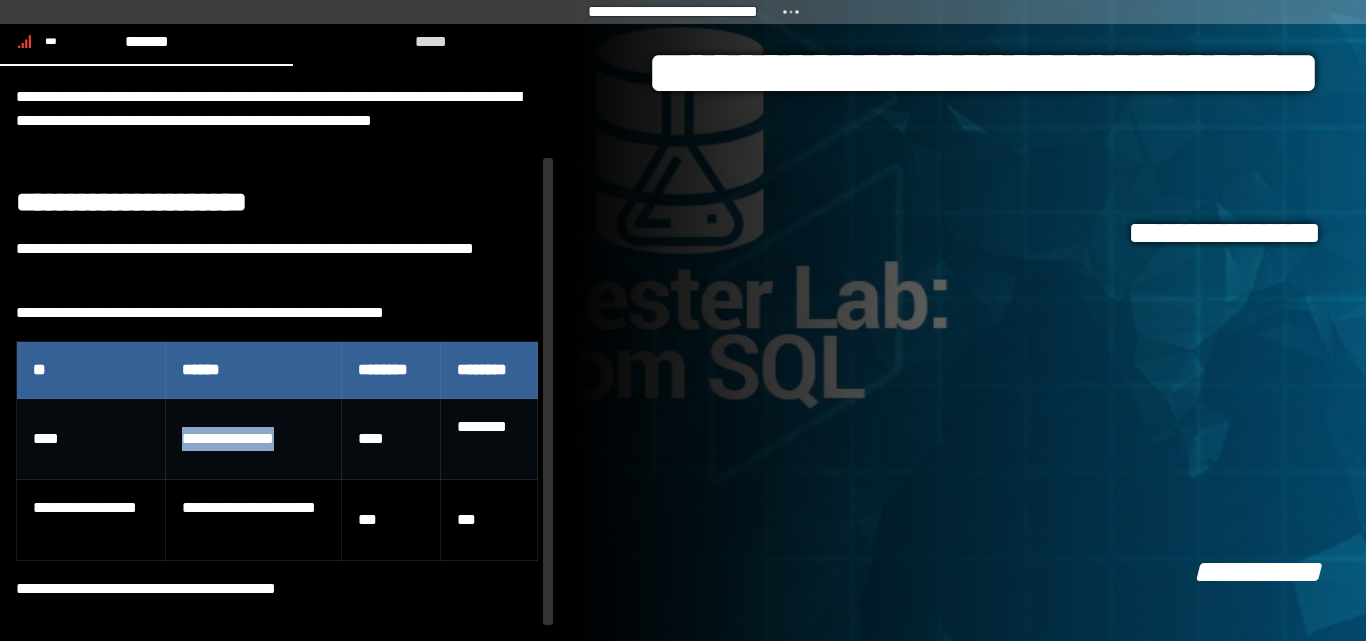 click on "**********" at bounding box center [253, 439] 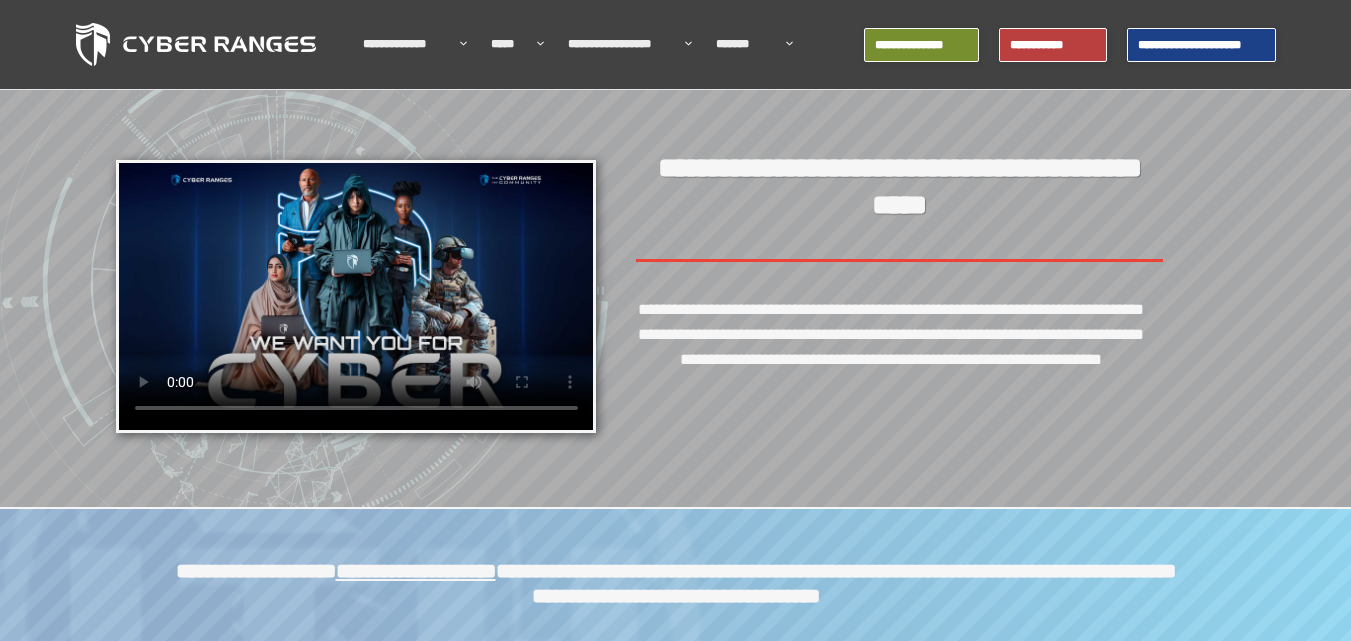 scroll, scrollTop: 0, scrollLeft: 0, axis: both 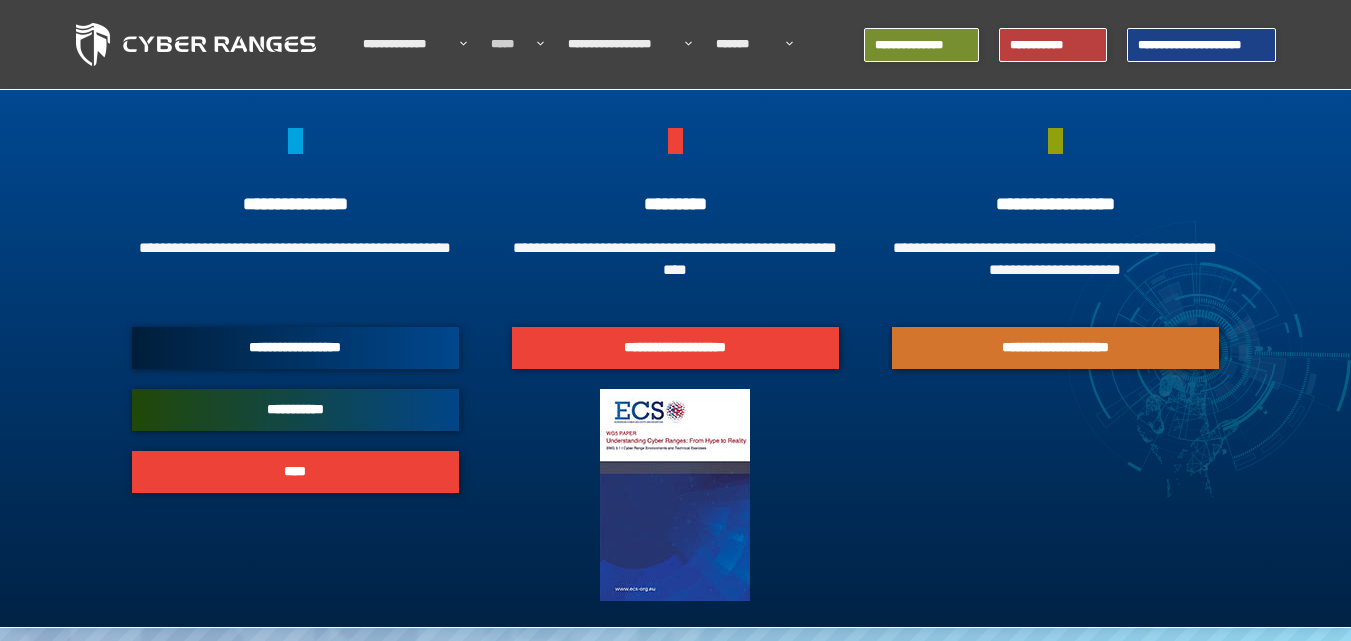 click 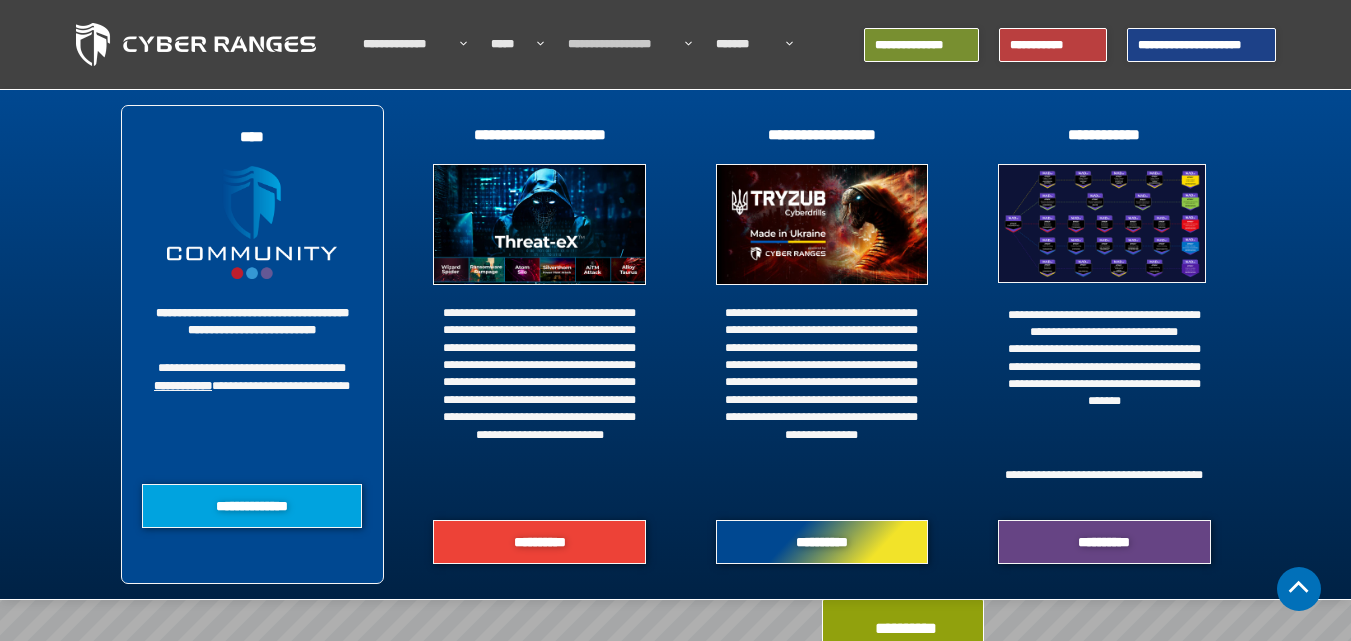 scroll, scrollTop: 1100, scrollLeft: 0, axis: vertical 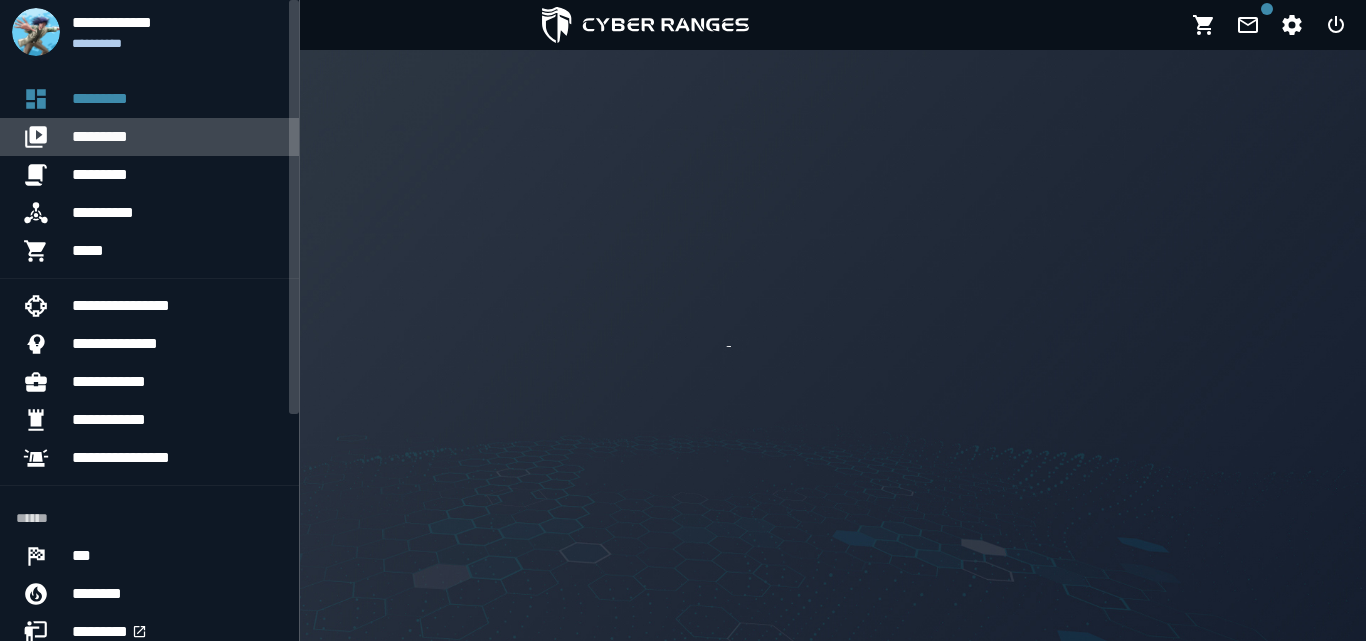 click 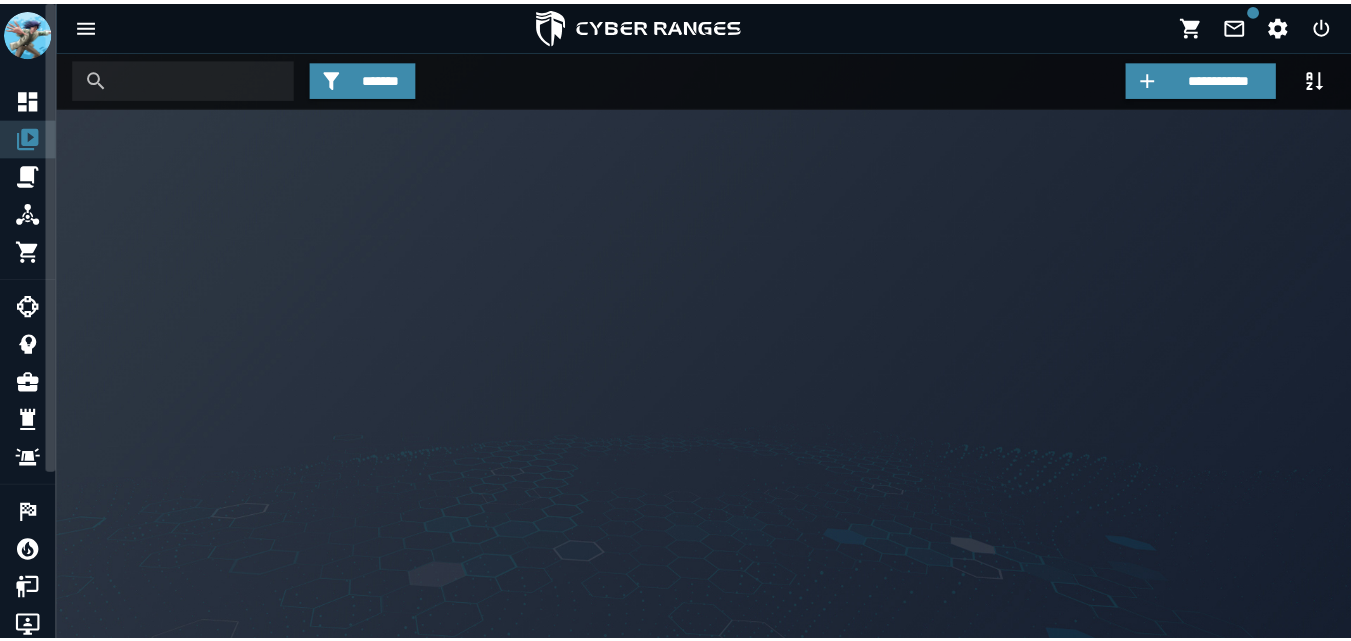 scroll, scrollTop: 0, scrollLeft: 0, axis: both 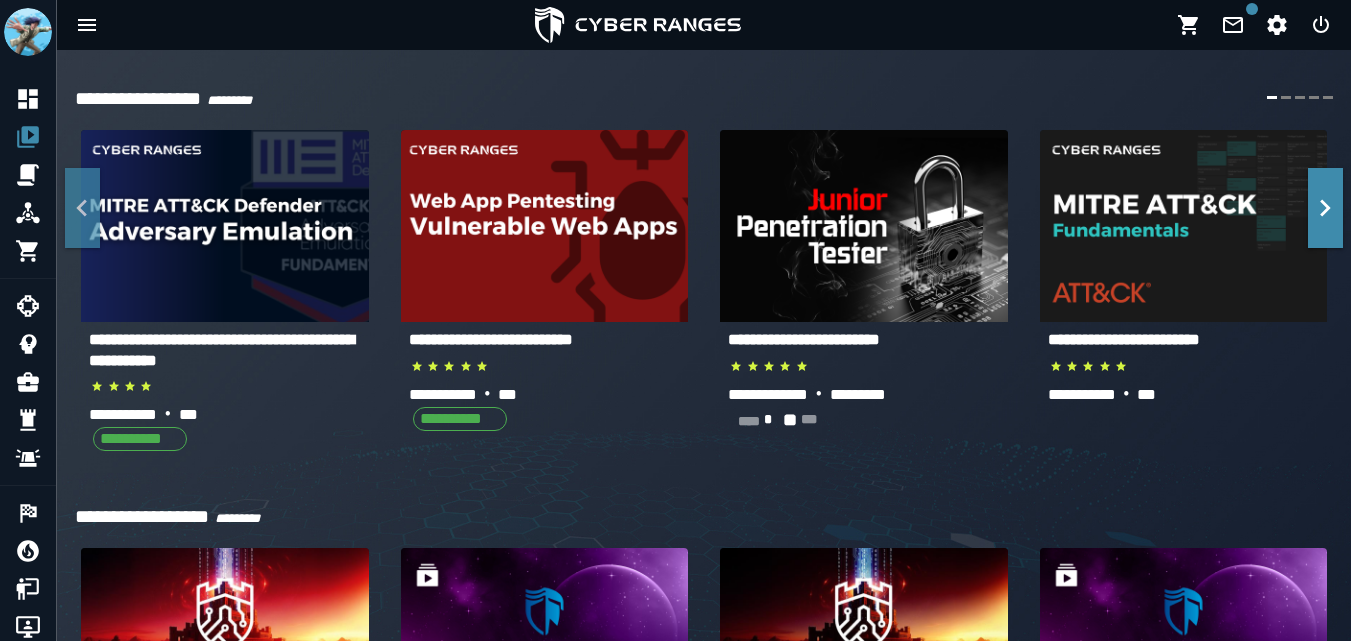 click on "**********" at bounding box center (221, 350) 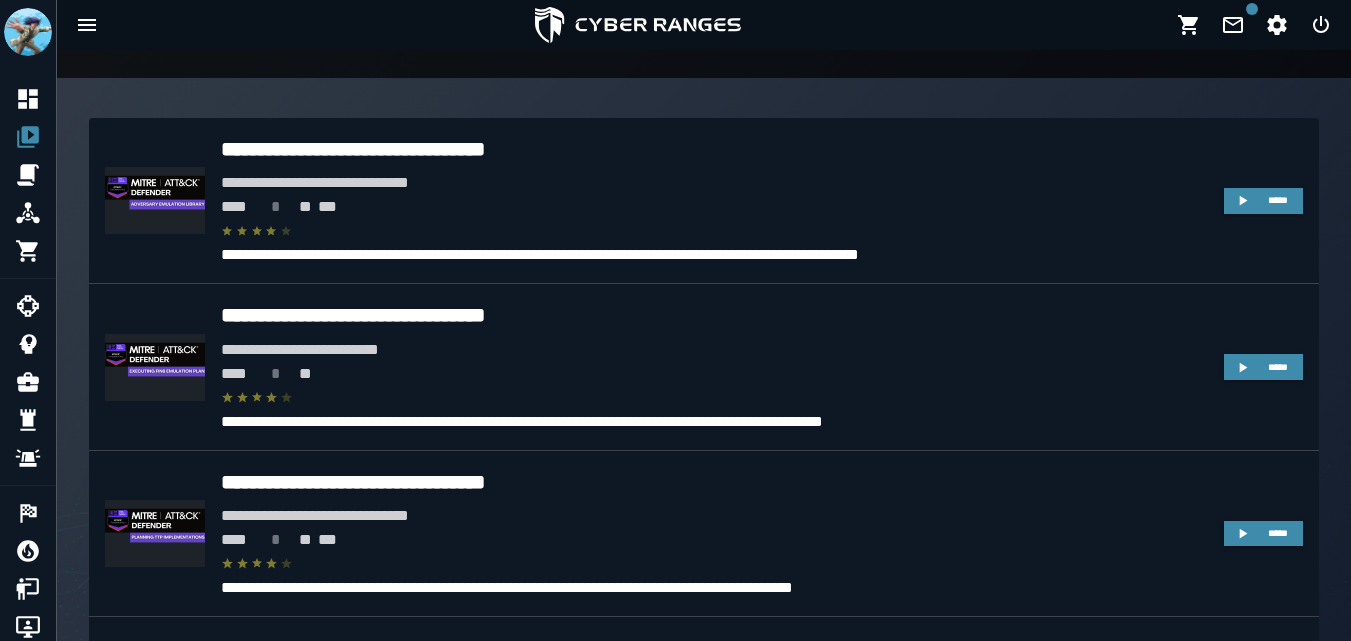 scroll, scrollTop: 400, scrollLeft: 0, axis: vertical 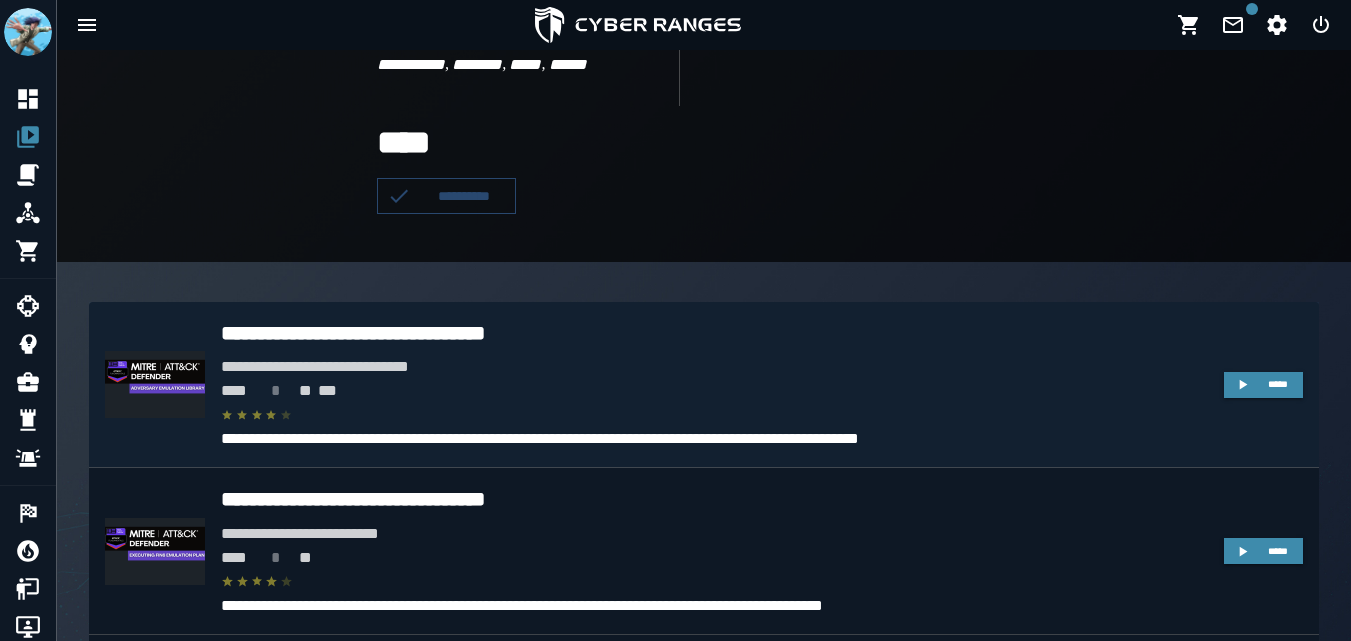 click on "**********" at bounding box center [714, 333] 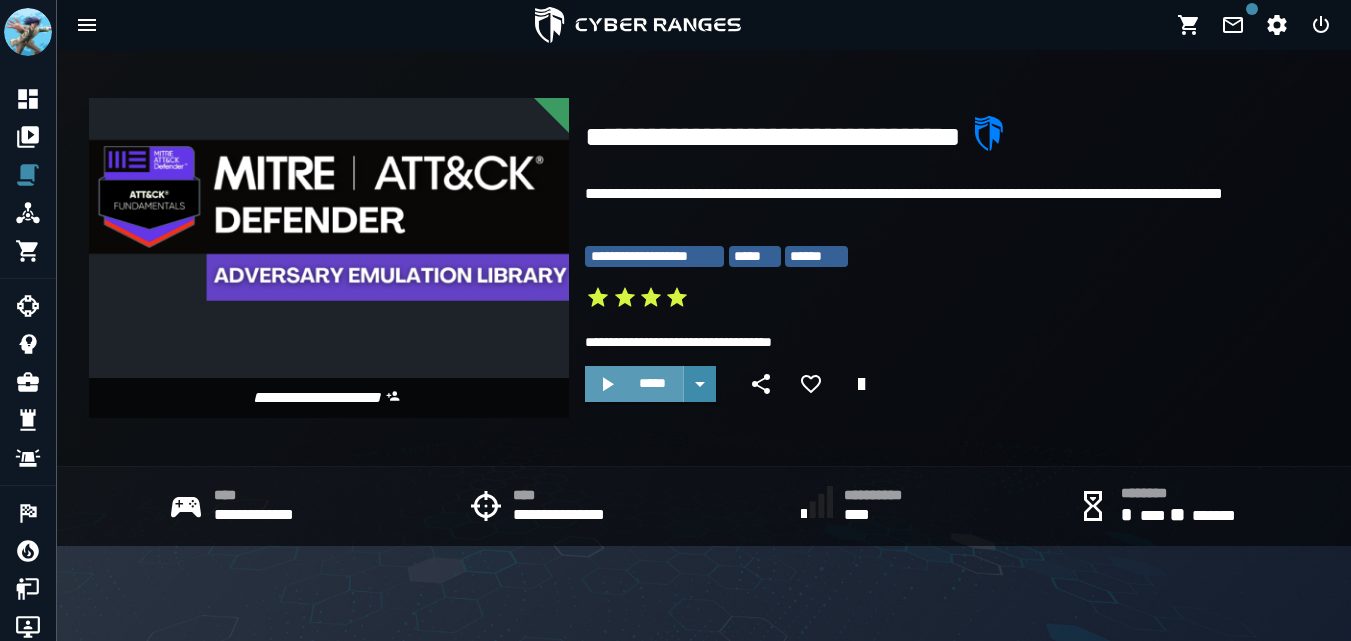 click on "*****" at bounding box center (634, 384) 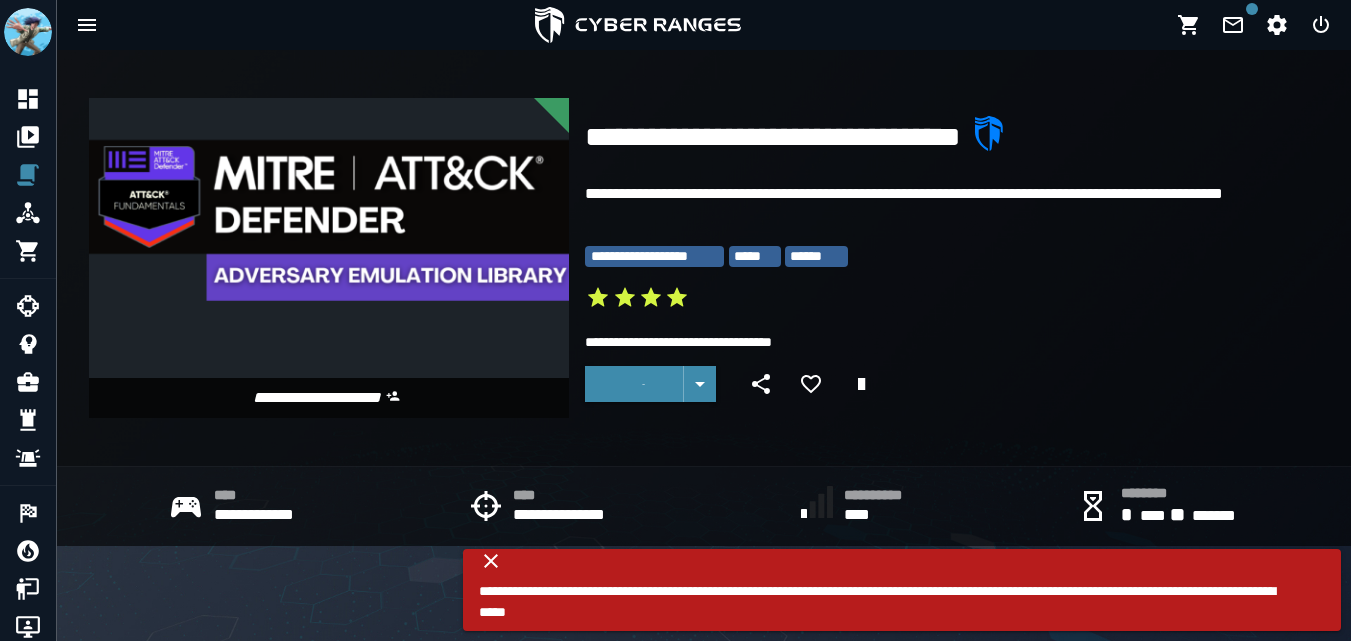 scroll, scrollTop: 200, scrollLeft: 0, axis: vertical 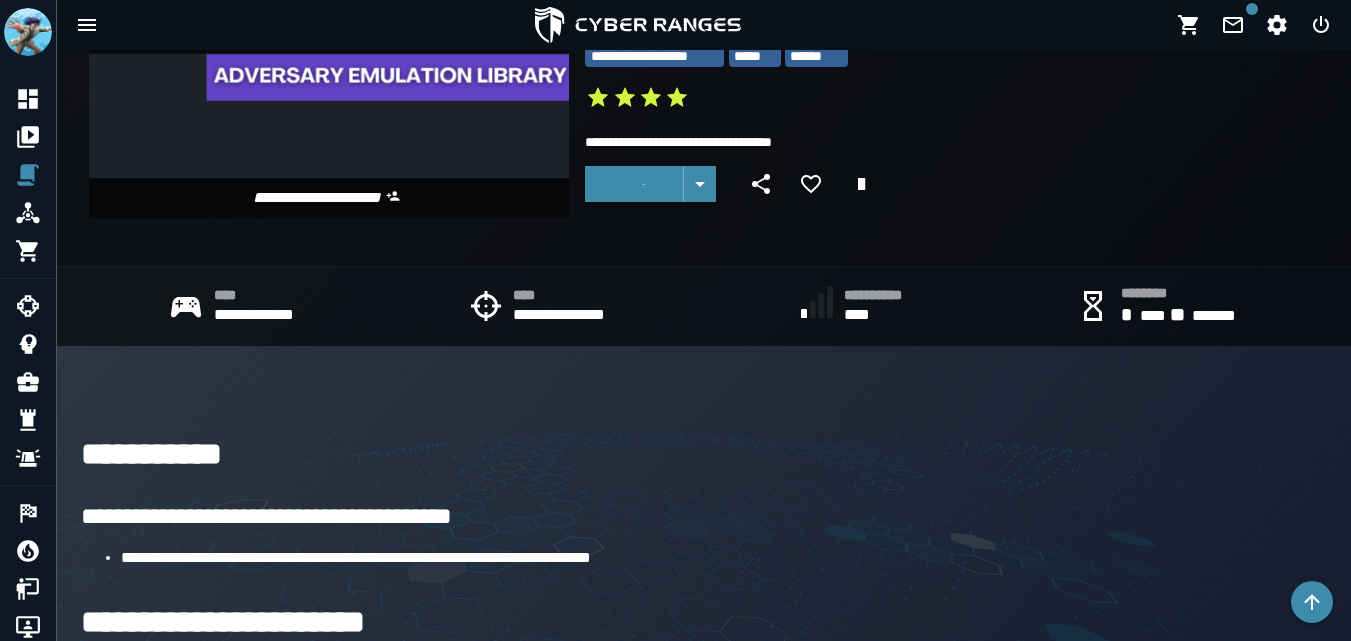 click on "**********" at bounding box center (944, 50) 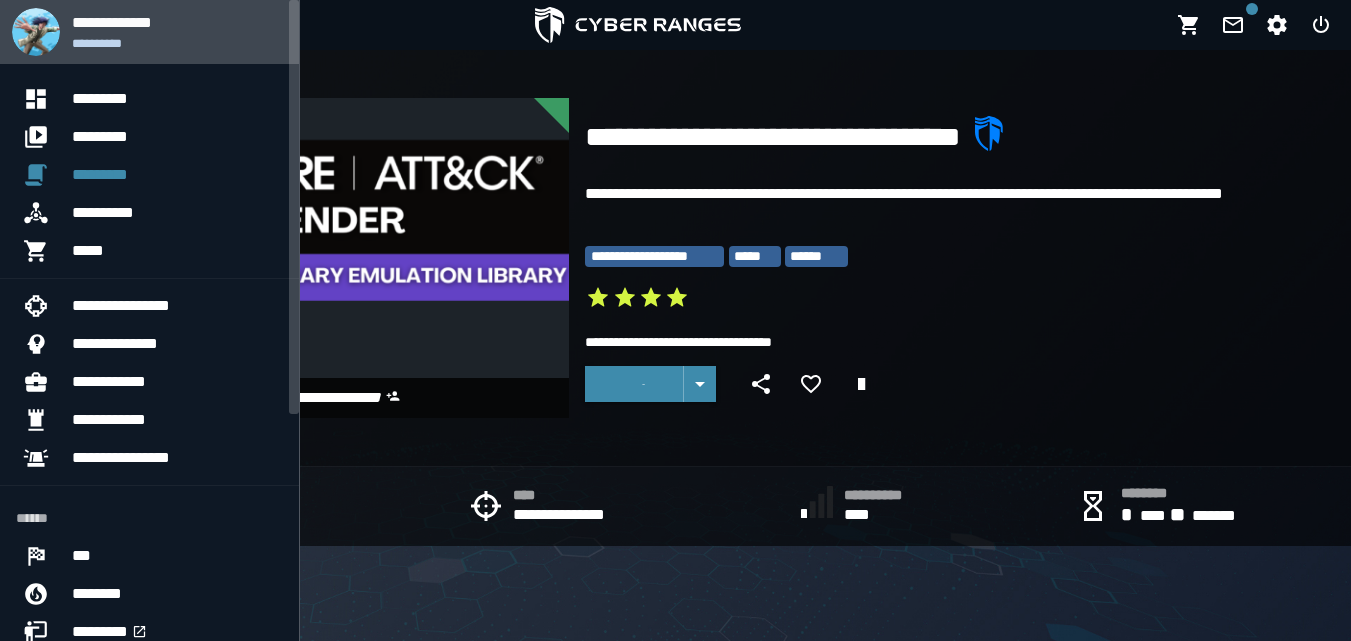 click at bounding box center [36, 32] 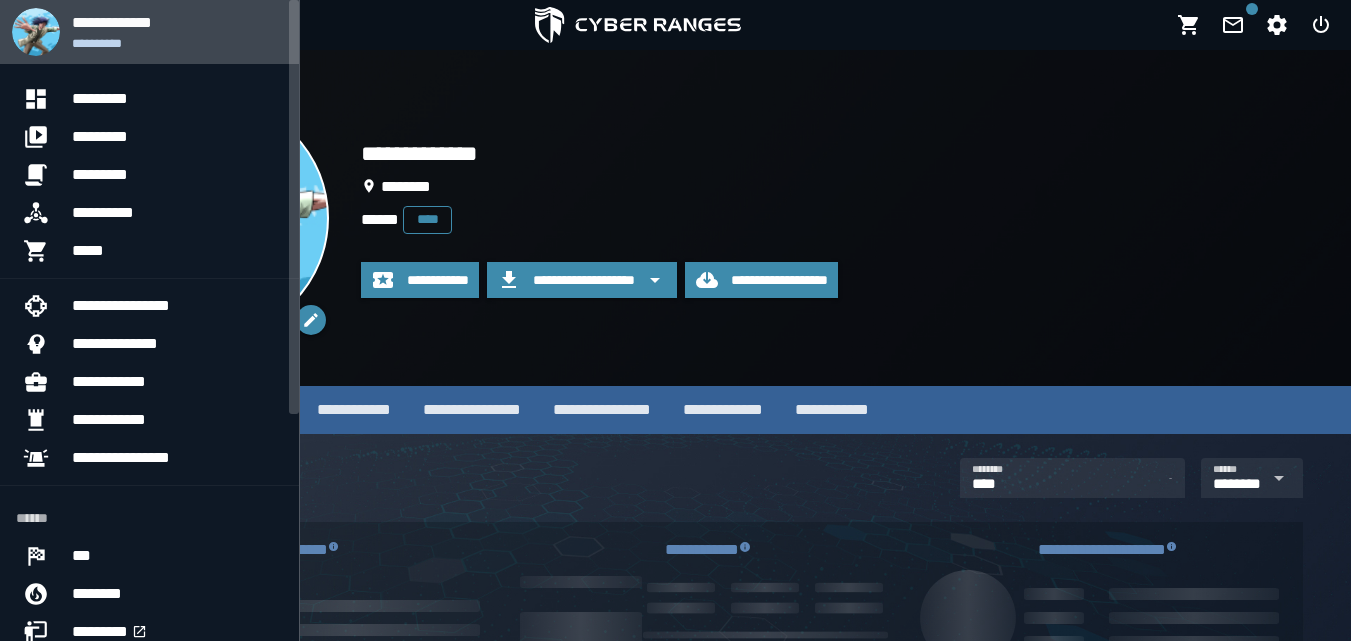 click on "**********" at bounding box center [177, 32] 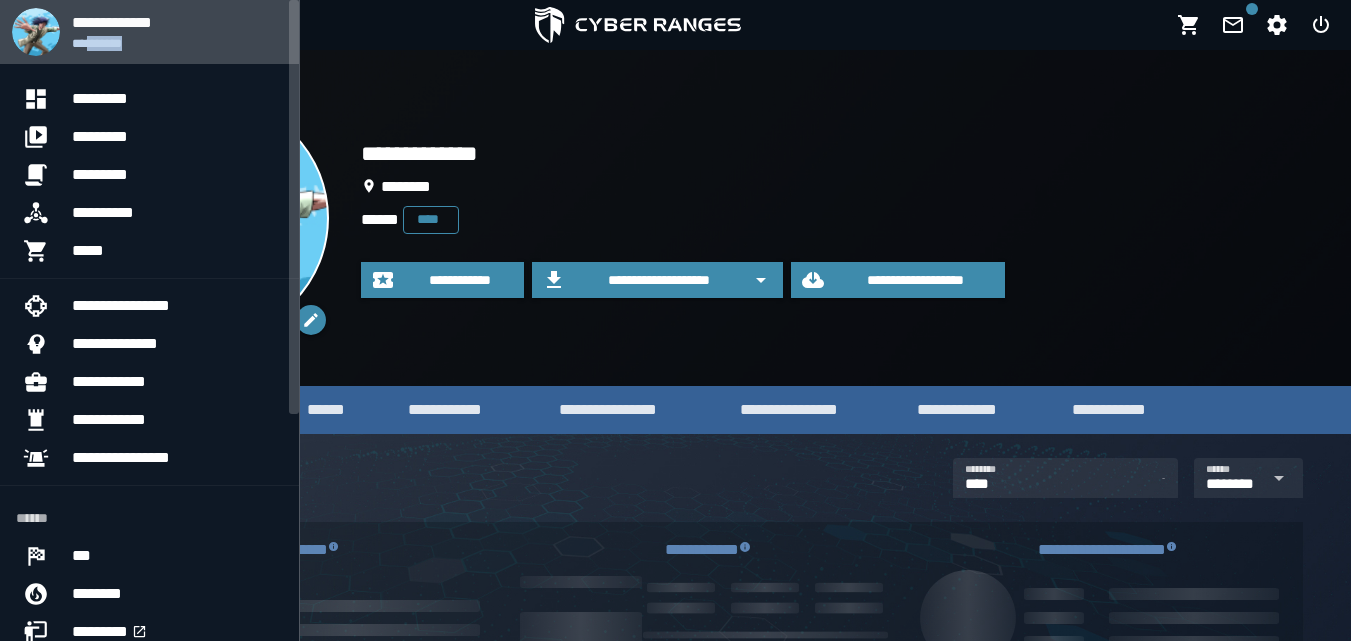 click on "**********" at bounding box center (177, 32) 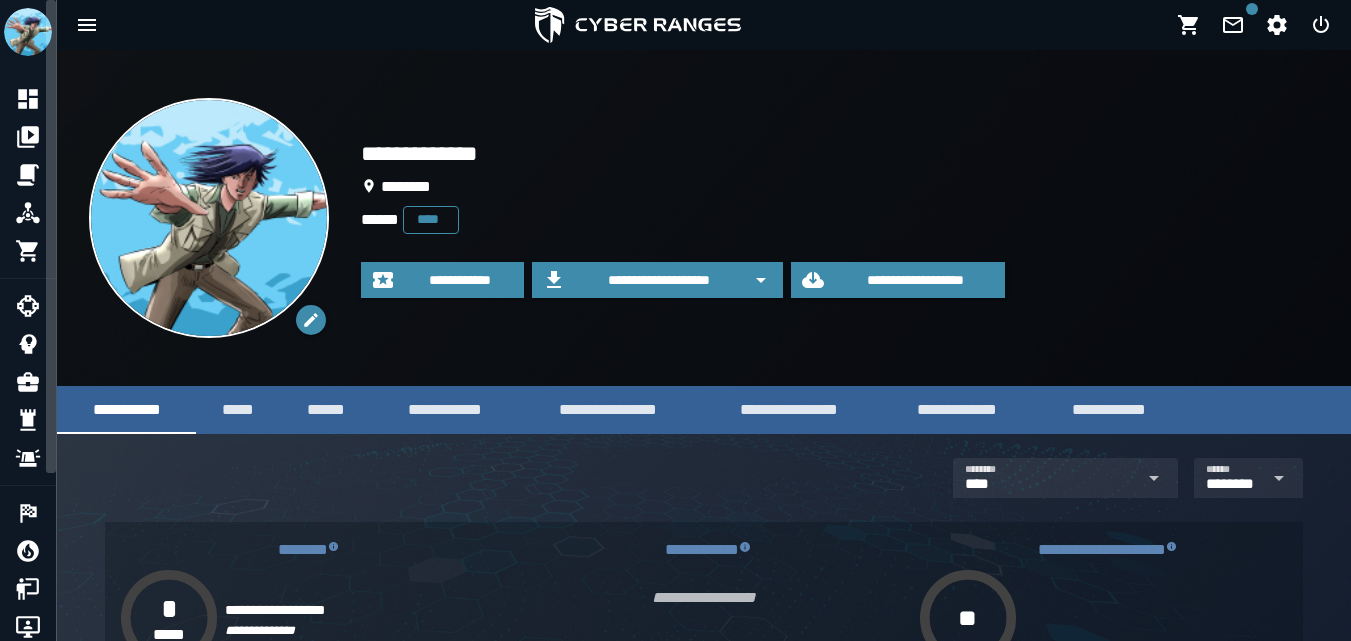 click on "**********" at bounding box center (704, 218) 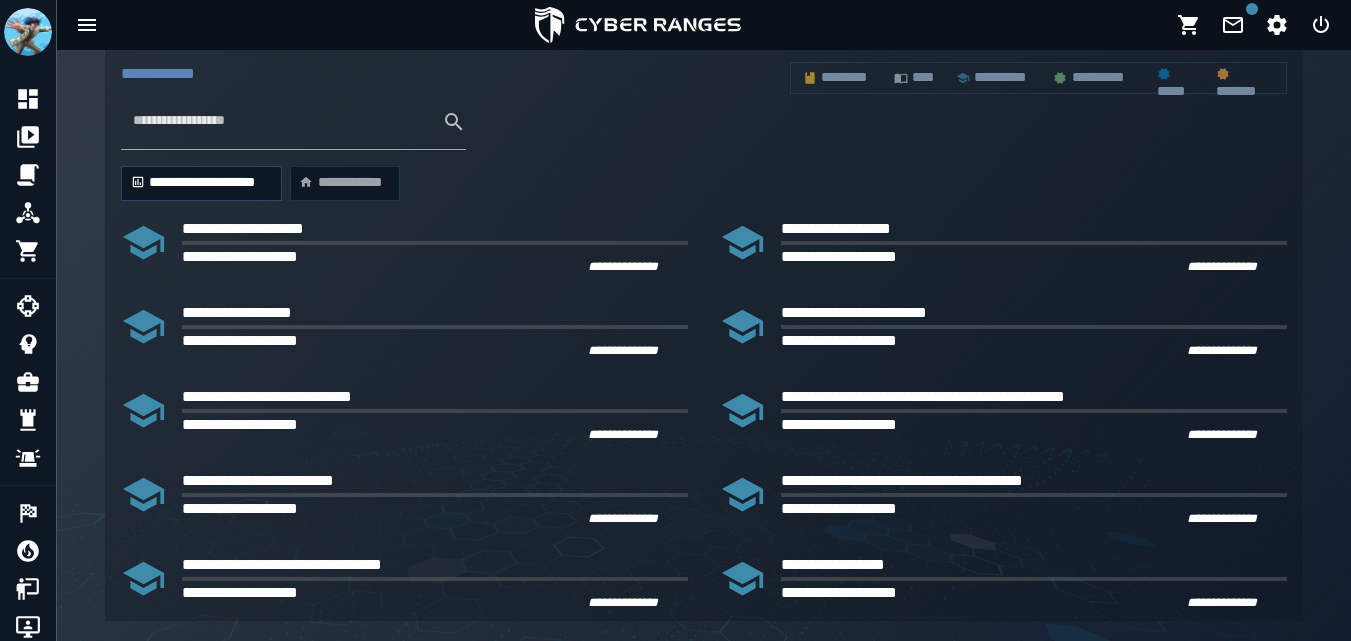 scroll, scrollTop: 1112, scrollLeft: 0, axis: vertical 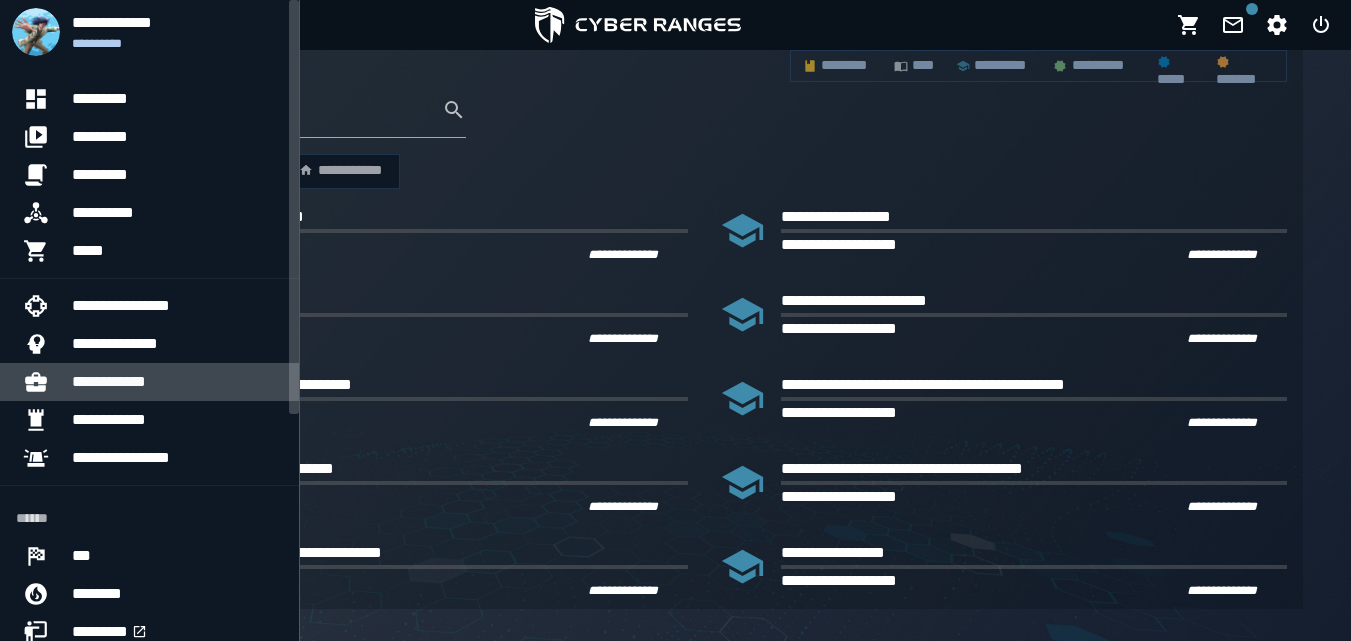 click on "**********" at bounding box center [177, 382] 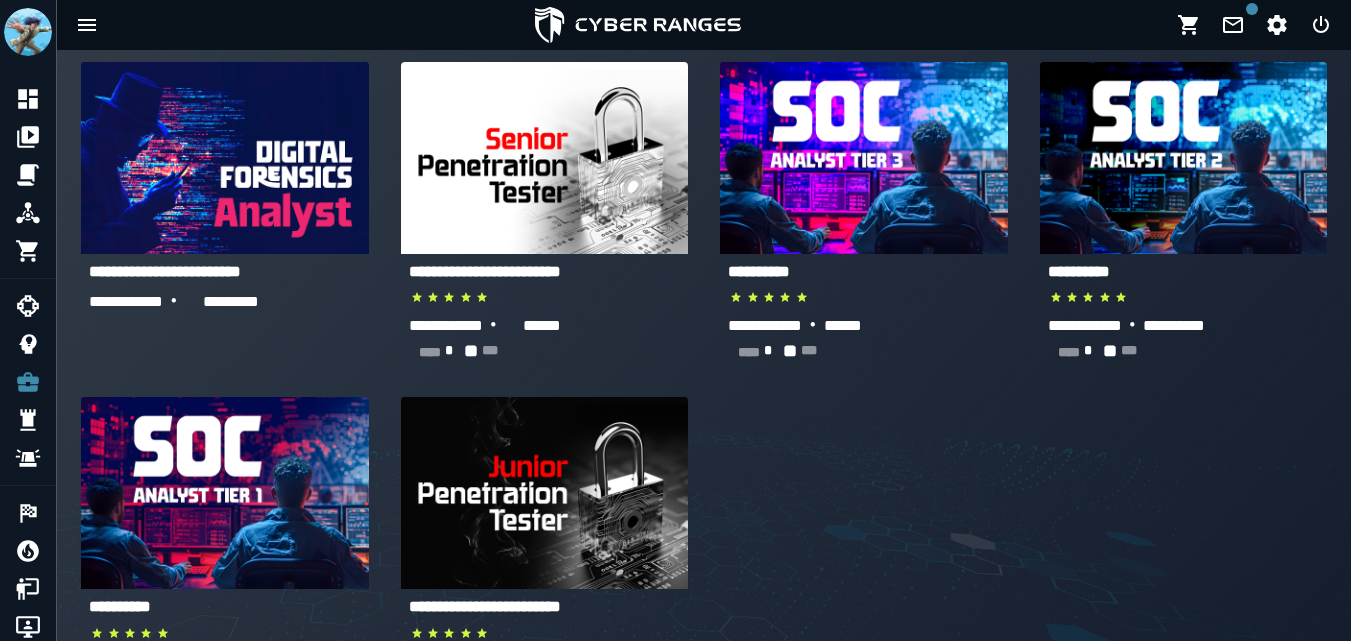 scroll, scrollTop: 0, scrollLeft: 0, axis: both 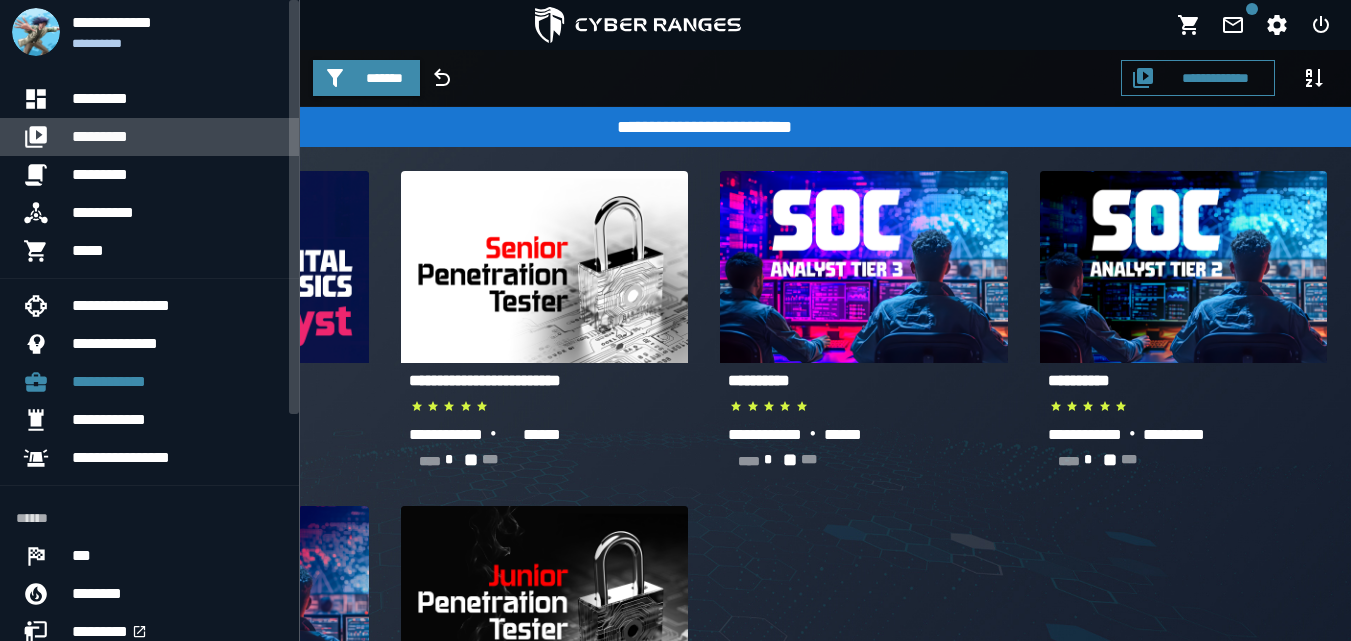 click at bounding box center [44, 137] 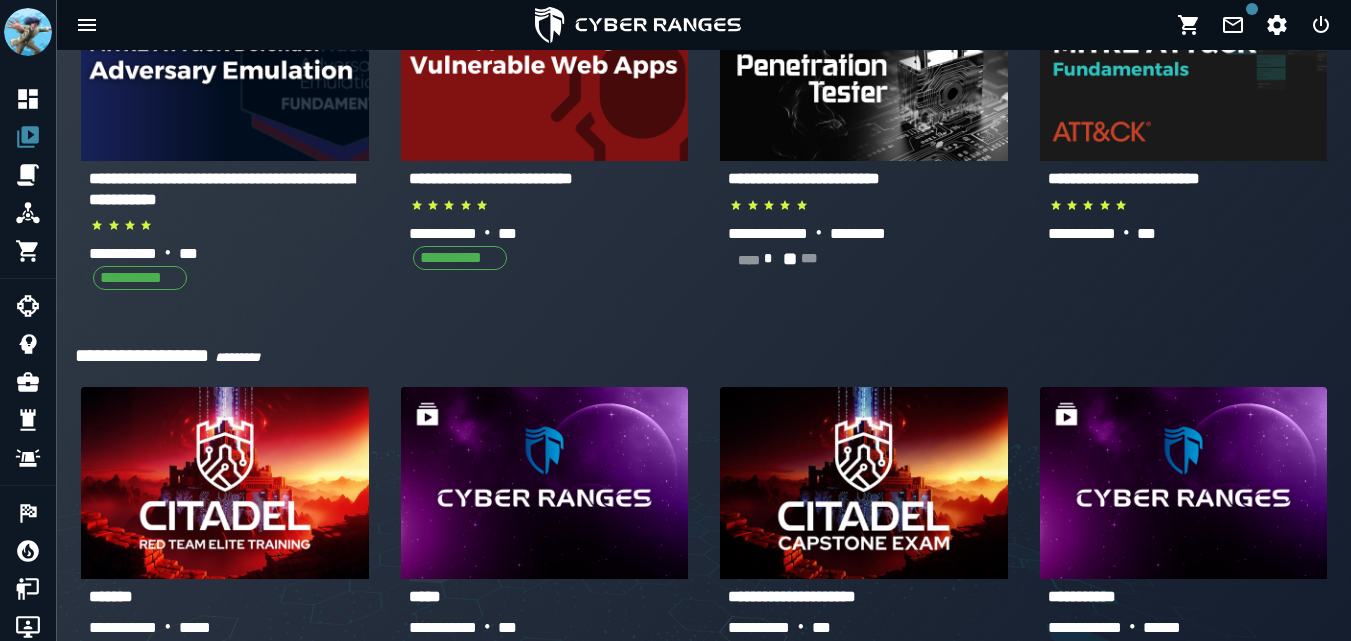 scroll, scrollTop: 643, scrollLeft: 0, axis: vertical 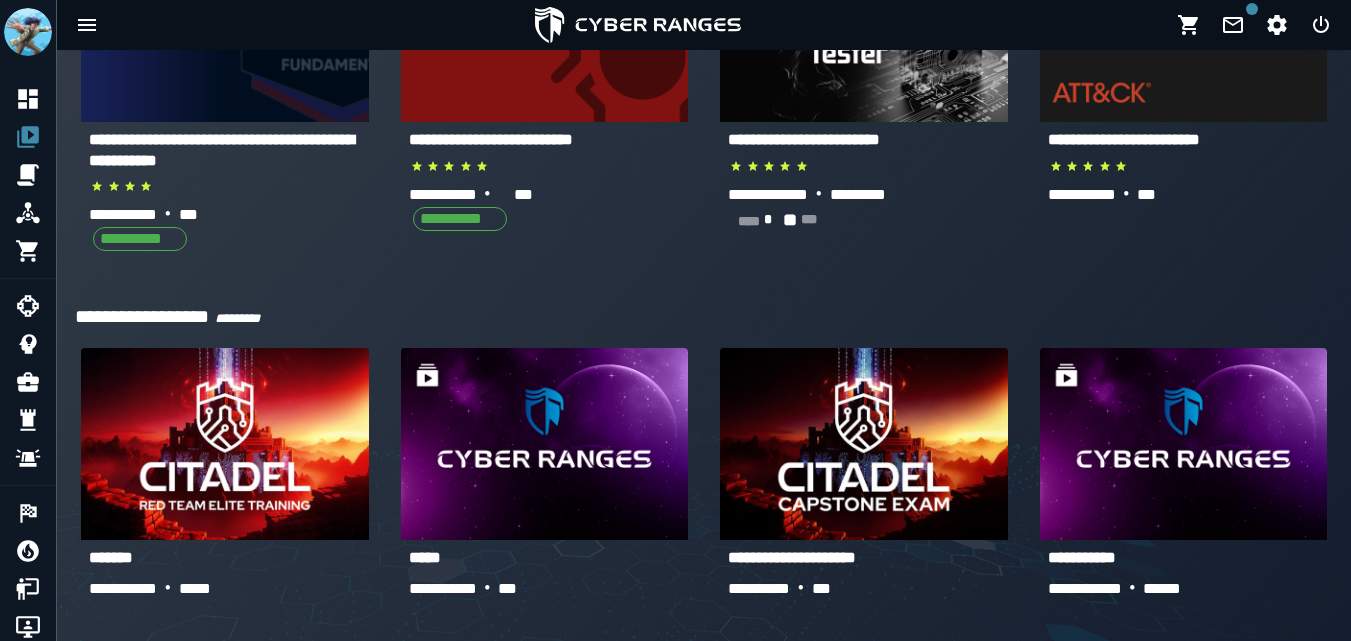 click on "**********" at bounding box center (491, 139) 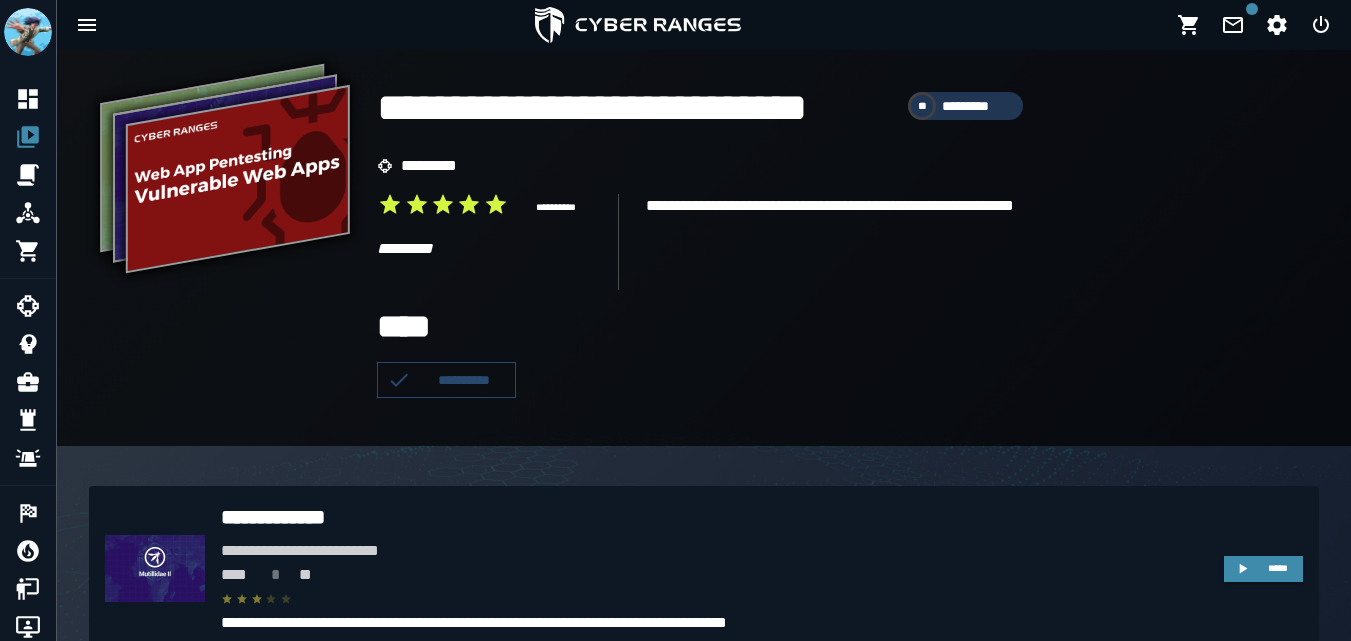 scroll, scrollTop: 300, scrollLeft: 0, axis: vertical 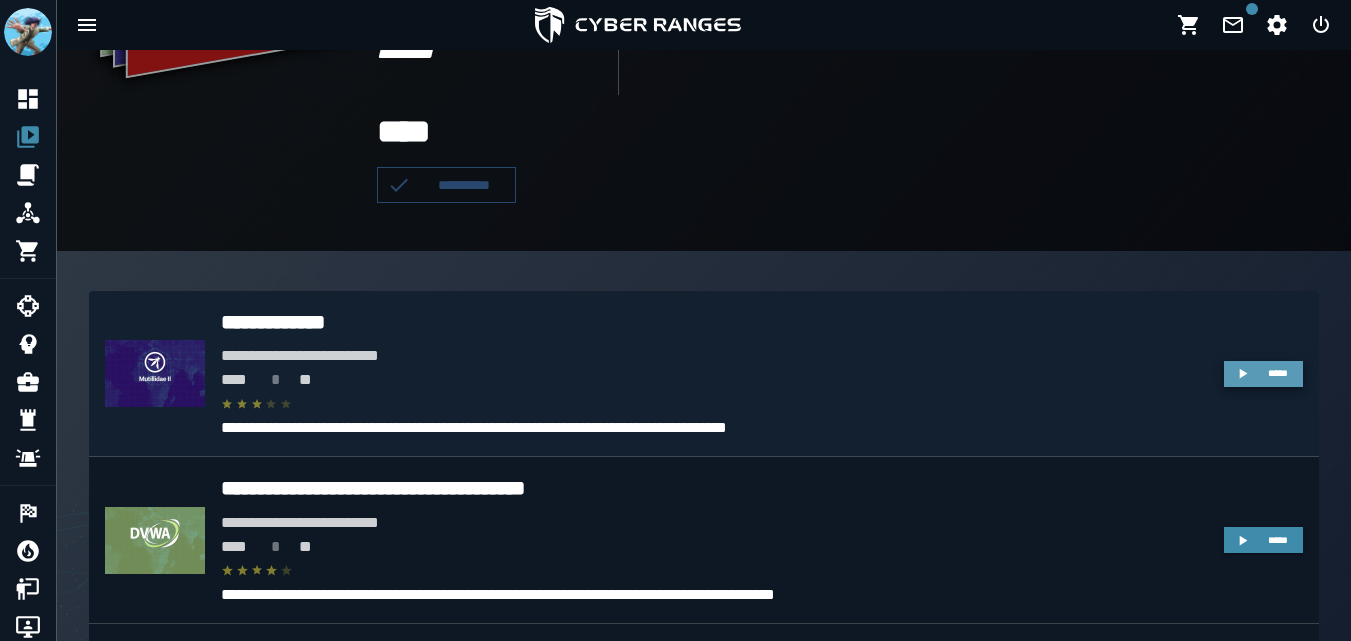 click on "*****" at bounding box center (1263, 374) 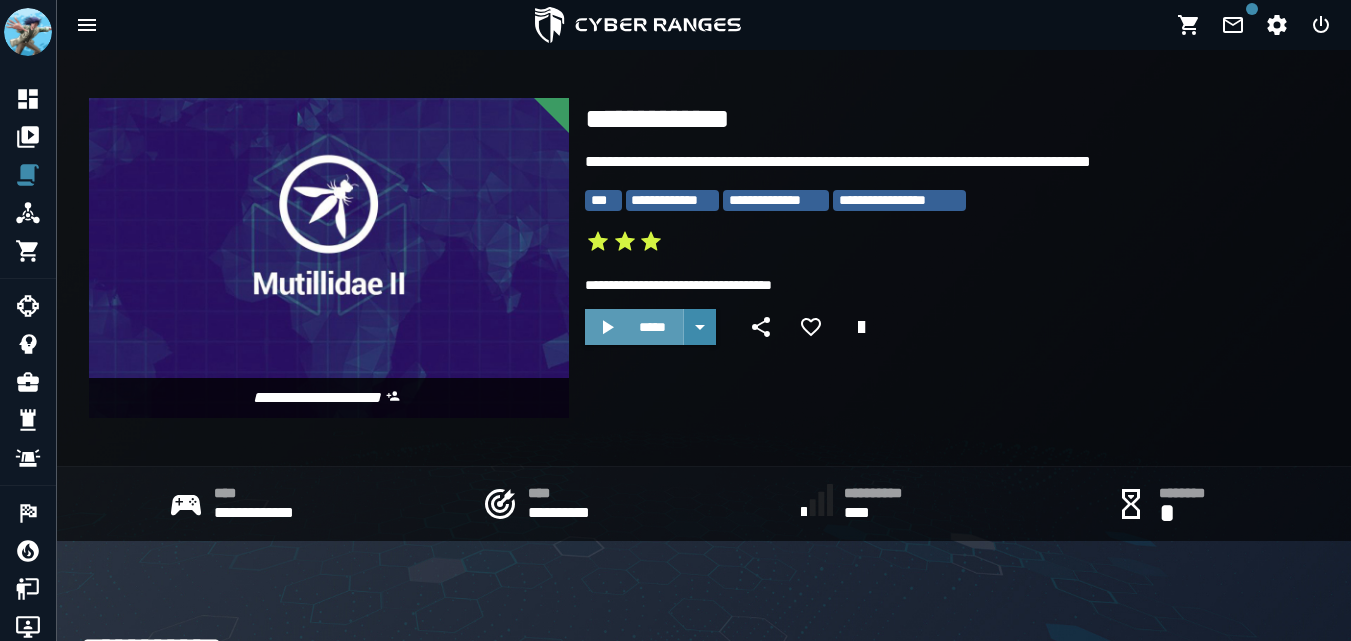 click on "*****" at bounding box center (634, 327) 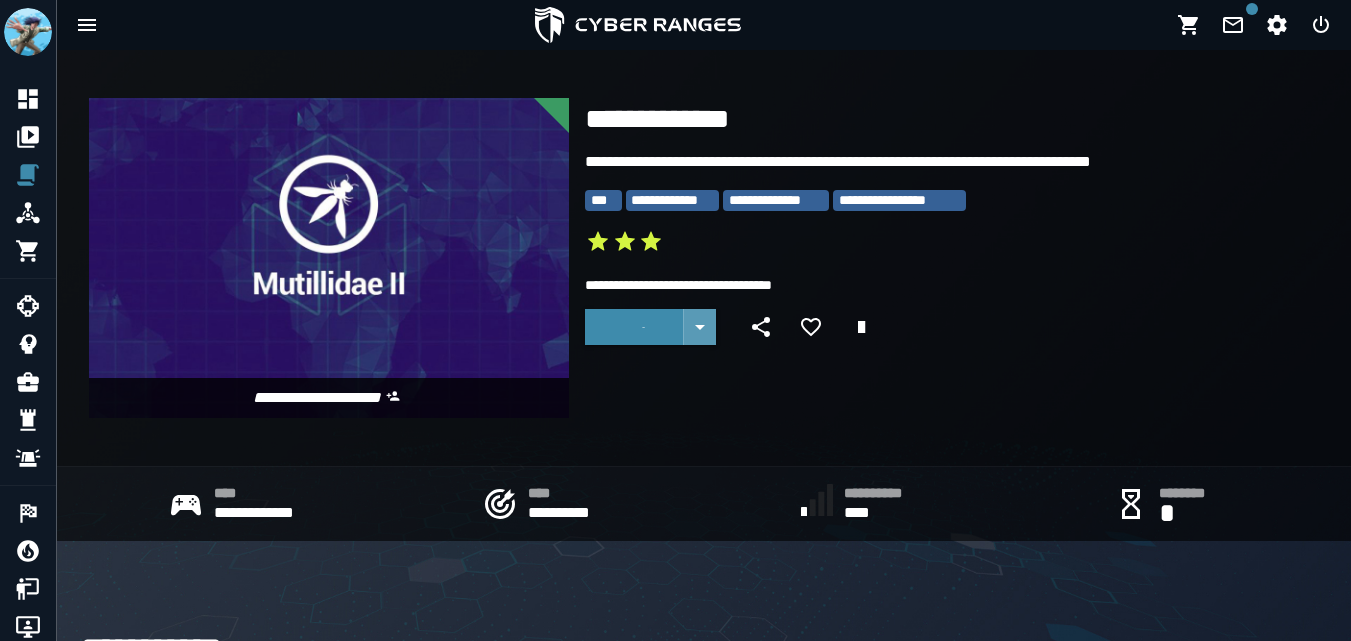 click 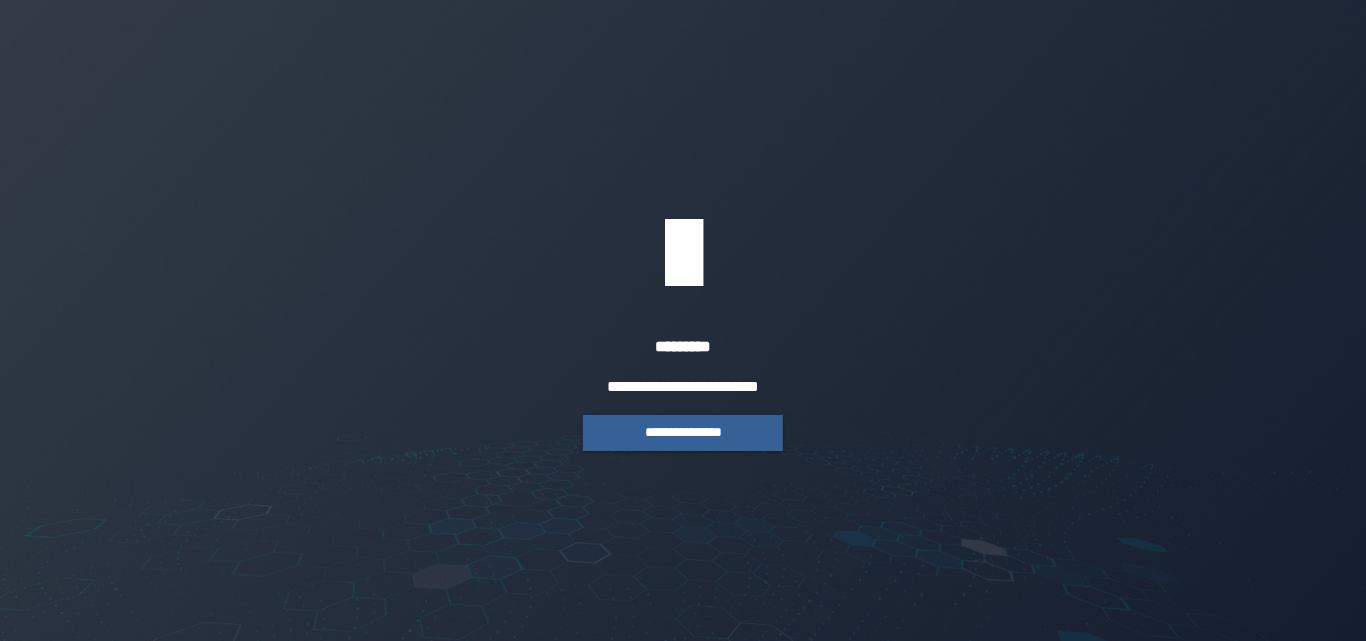 scroll, scrollTop: 0, scrollLeft: 0, axis: both 